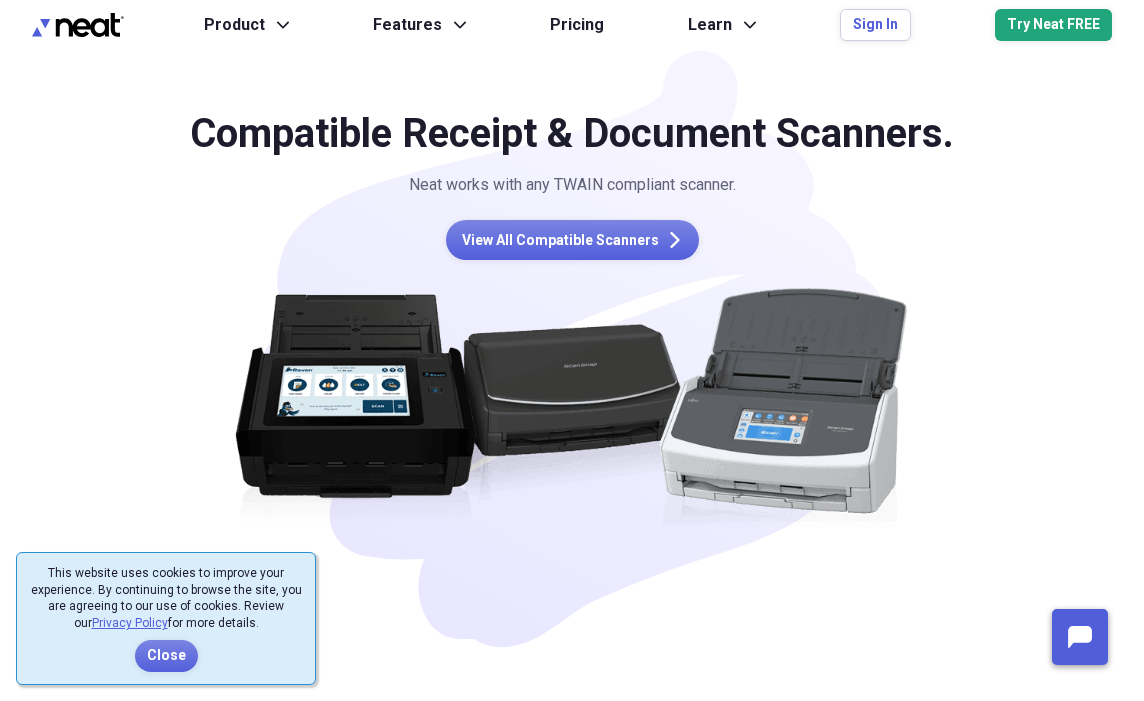 scroll, scrollTop: 0, scrollLeft: 0, axis: both 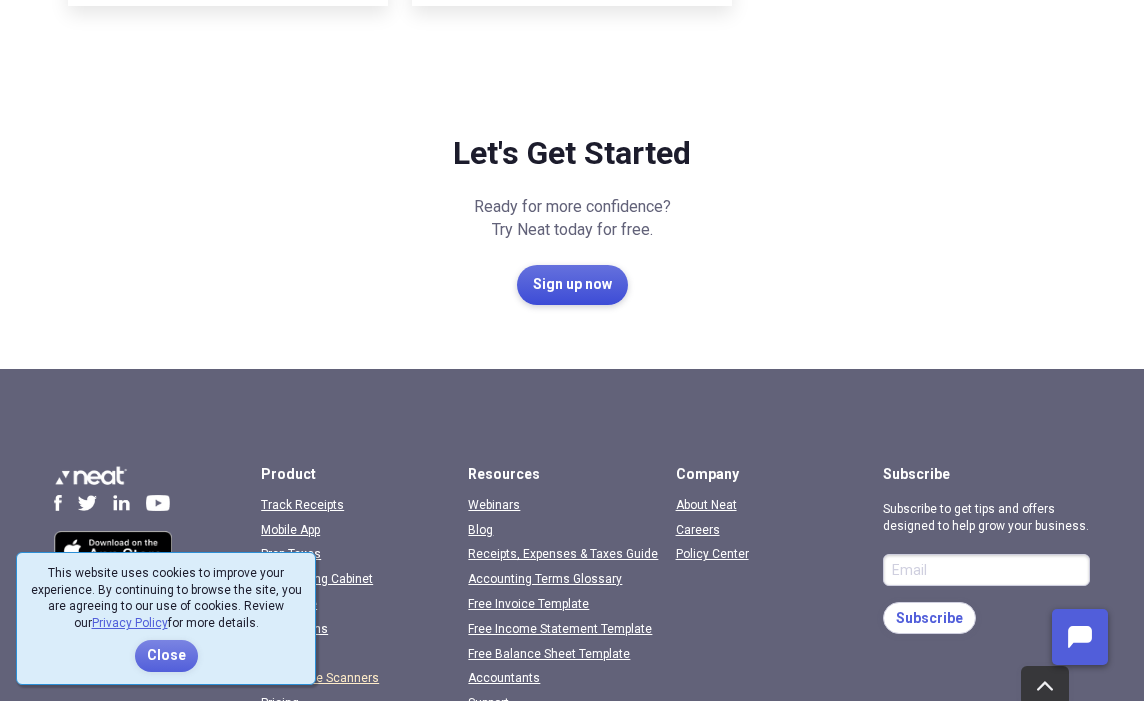 click on "Sign up now" at bounding box center [572, 285] 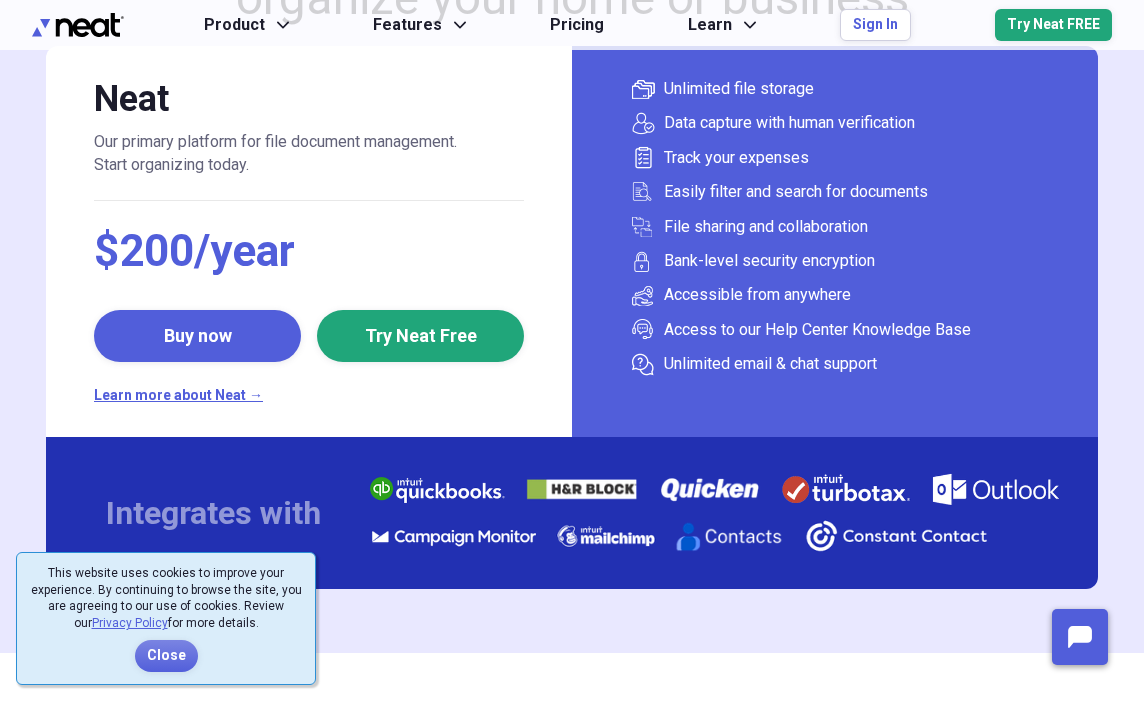 scroll, scrollTop: 192, scrollLeft: 0, axis: vertical 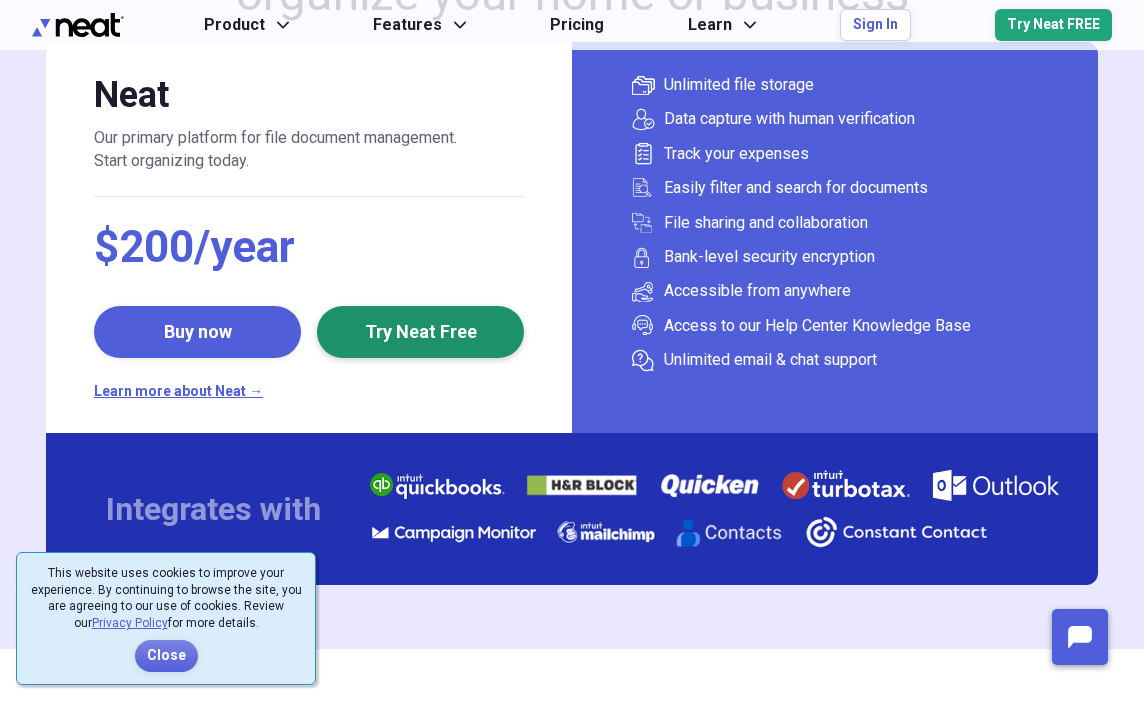 click on "Try Neat Free" at bounding box center (420, 332) 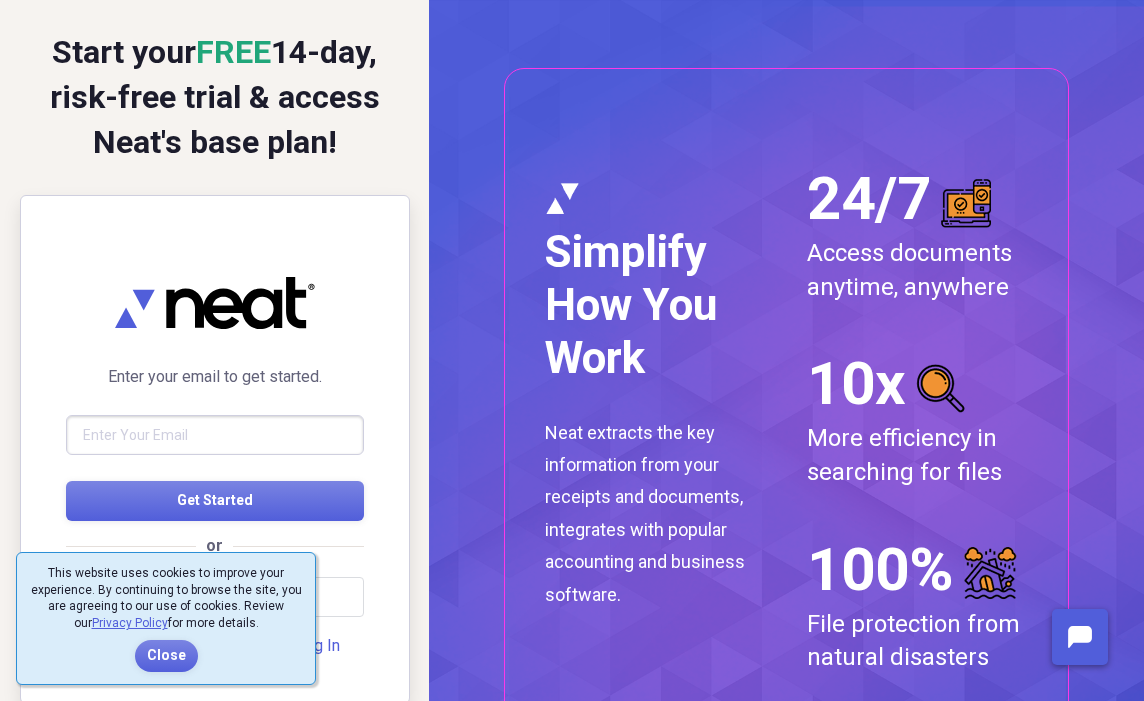 scroll, scrollTop: 0, scrollLeft: 0, axis: both 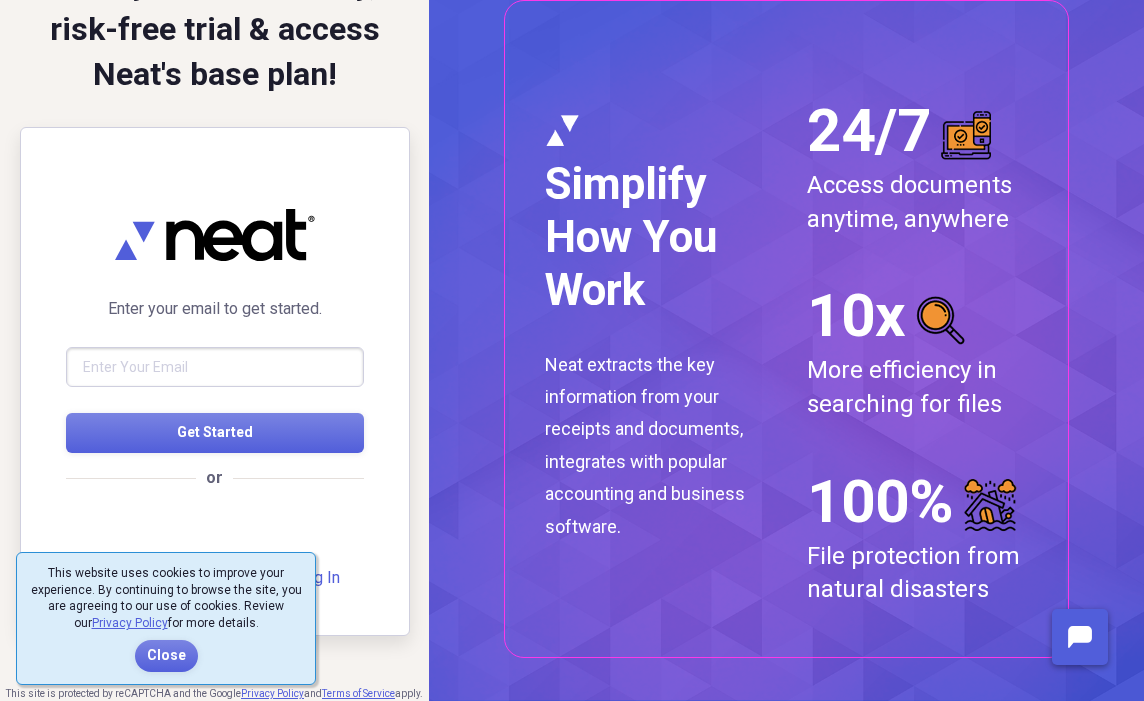 click at bounding box center (215, 367) 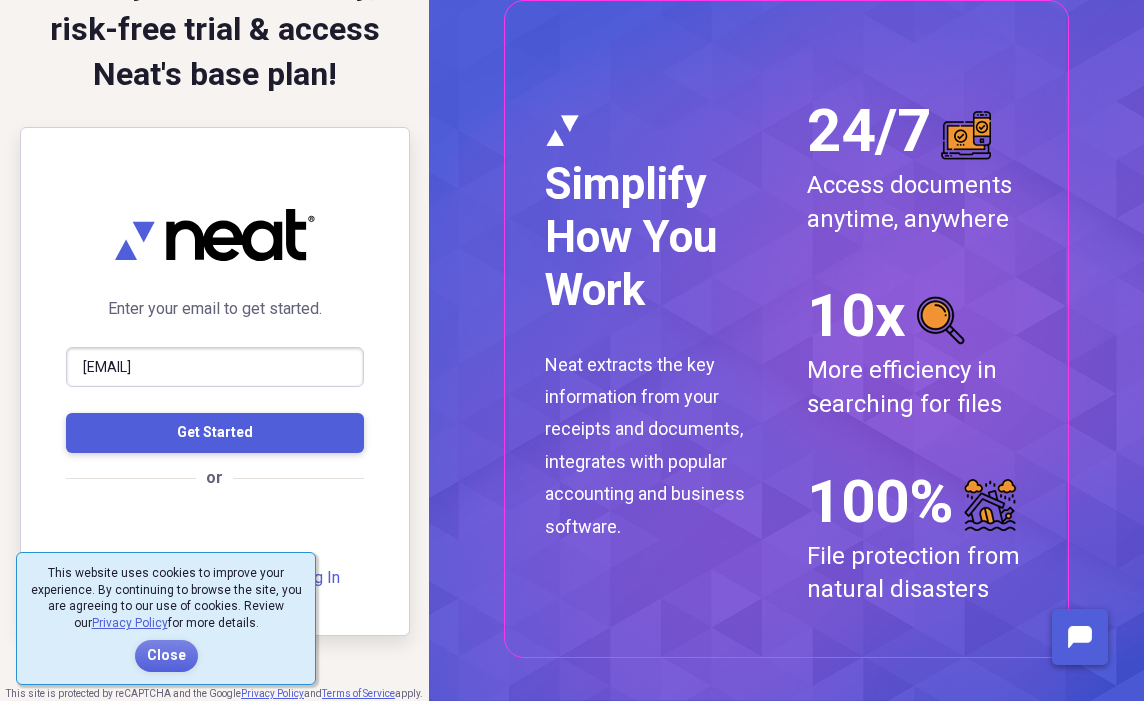 type on "[EMAIL]" 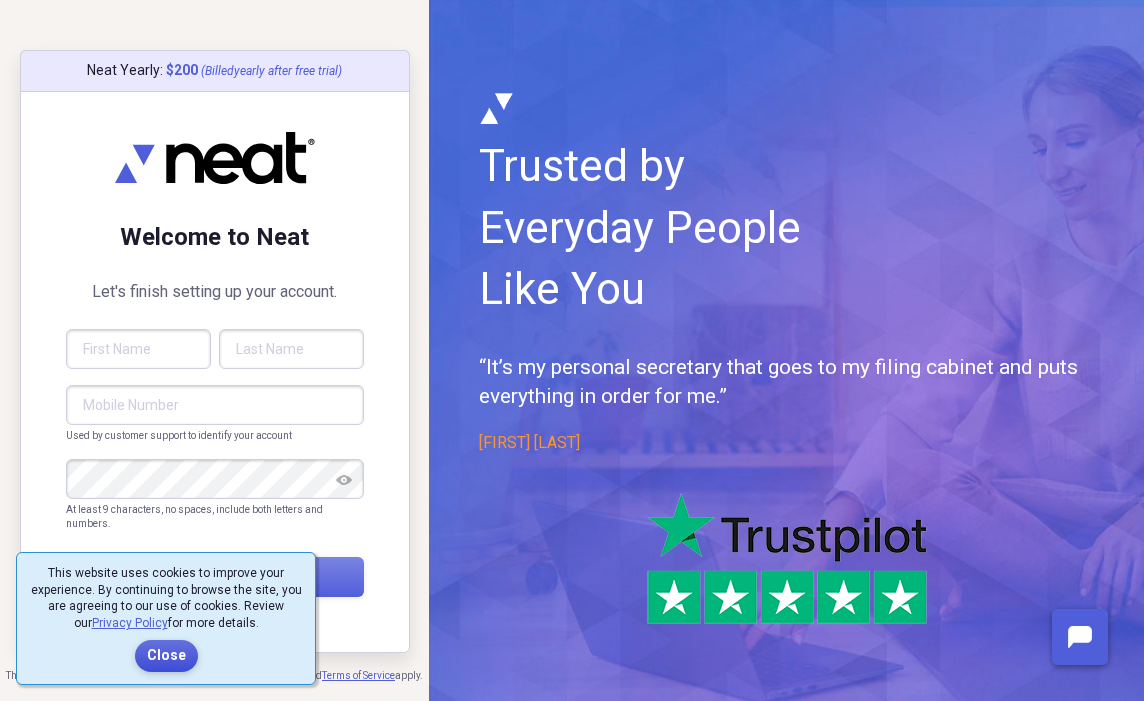 click on "Close" at bounding box center (166, 656) 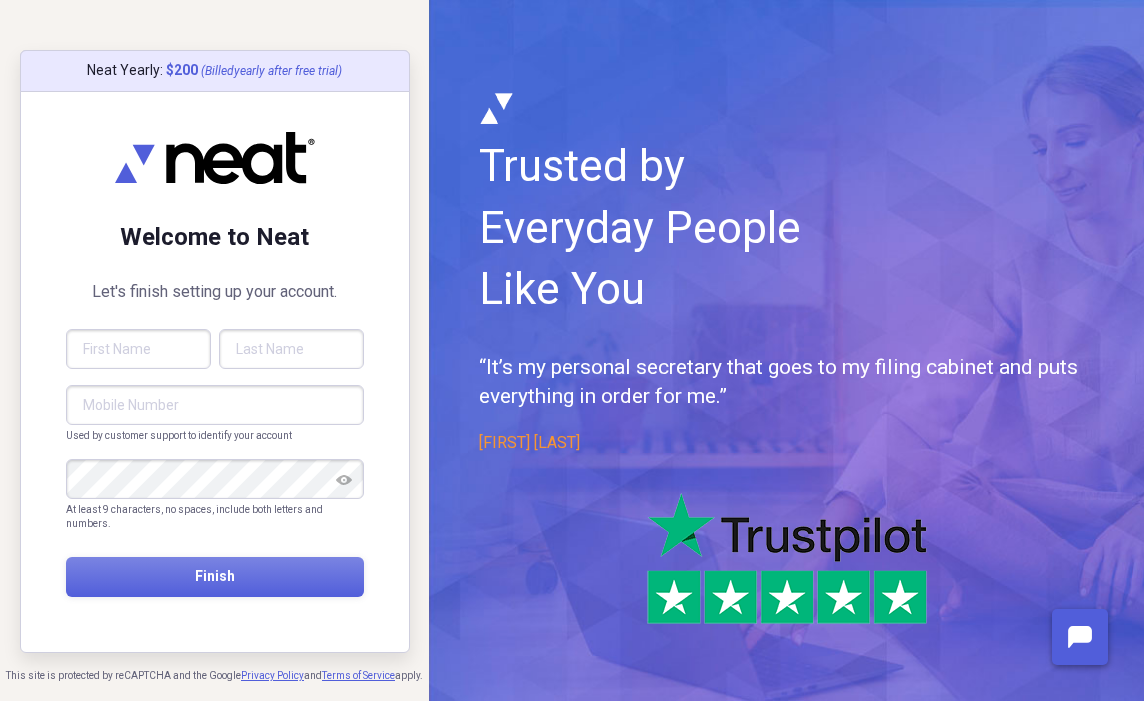 click at bounding box center (138, 349) 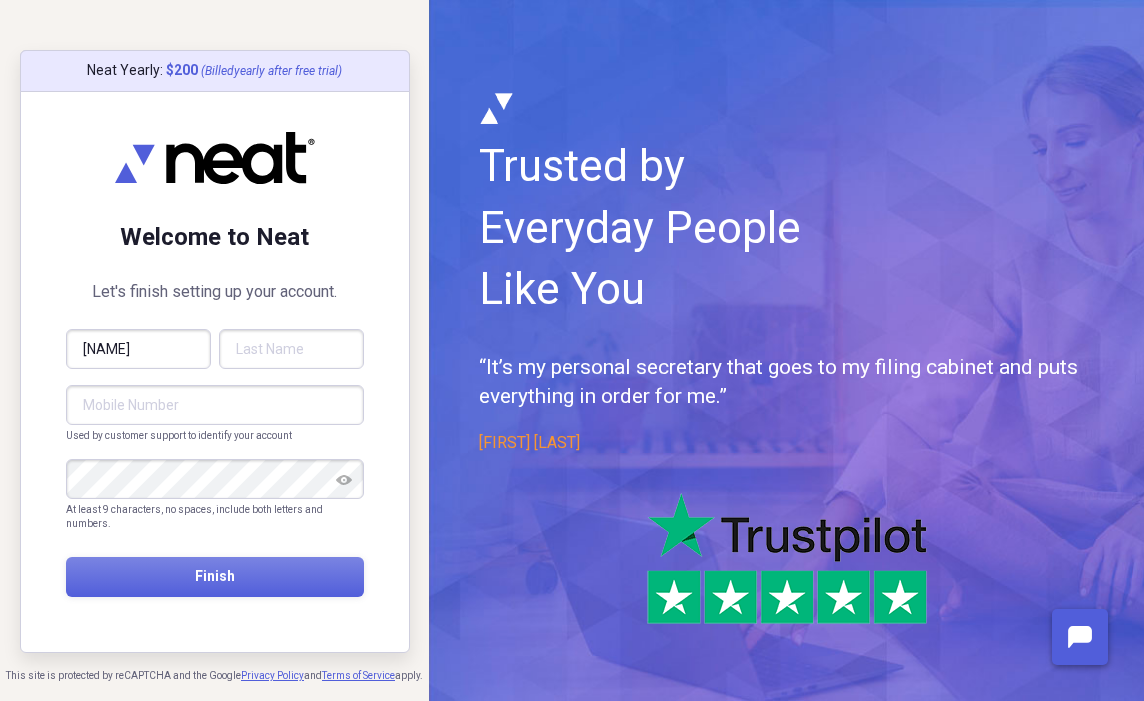 type on "[NAME]" 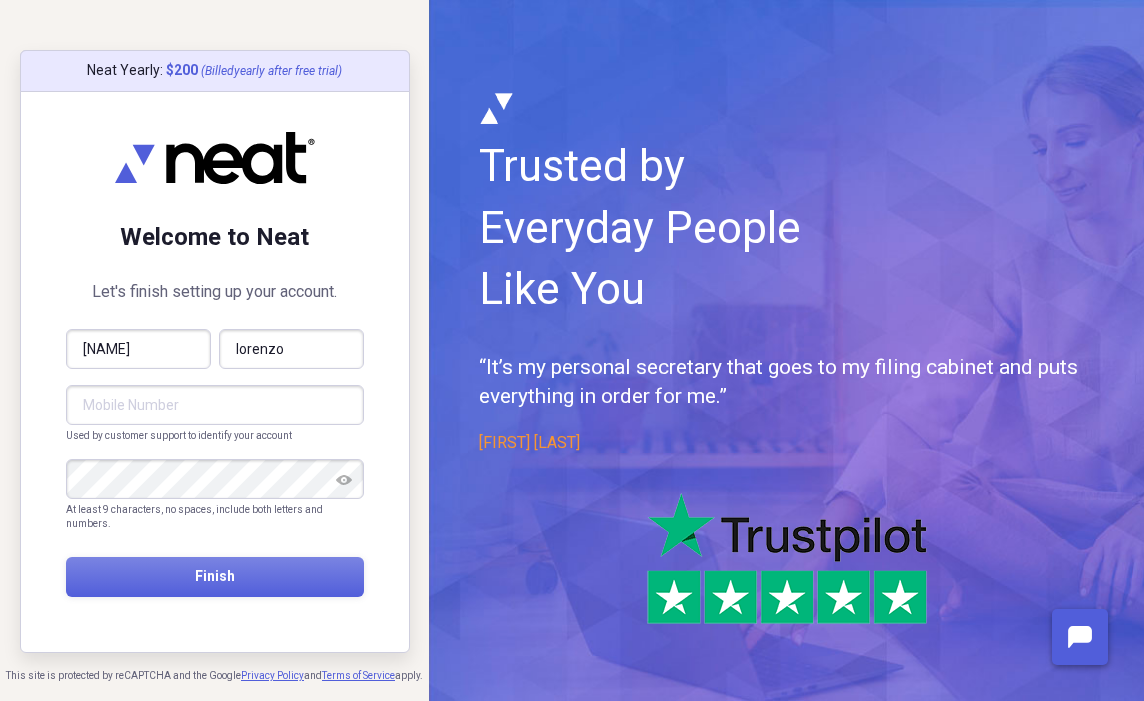 type on "lorenzo" 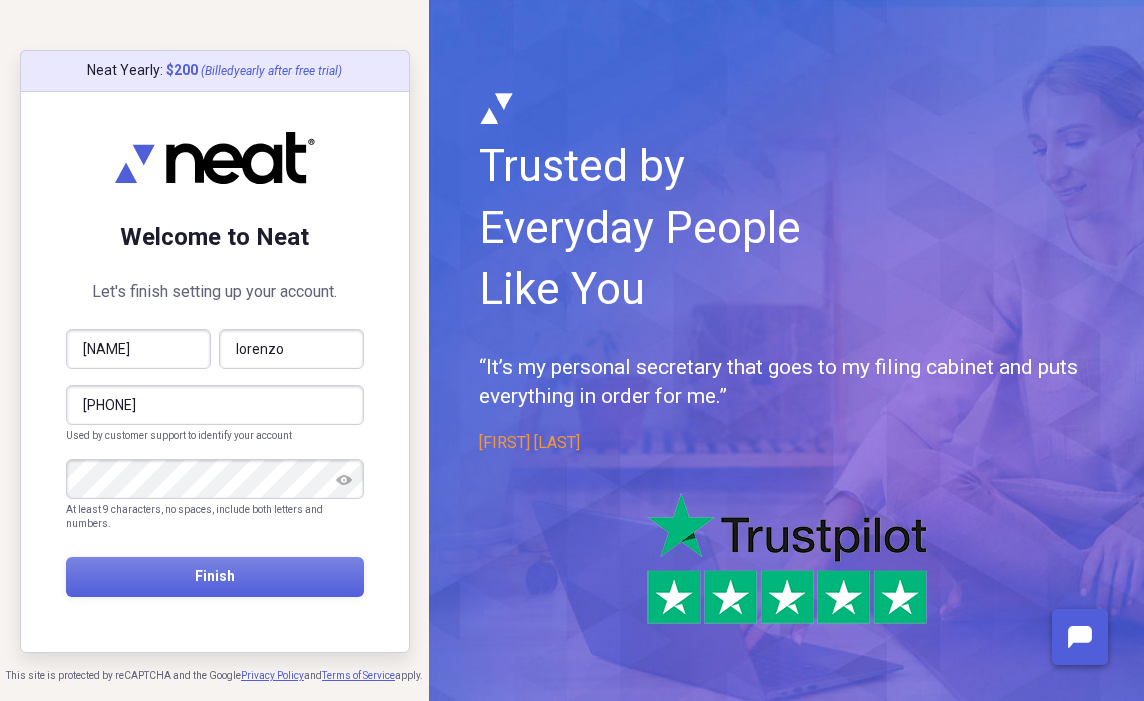 type on "[PHONE]" 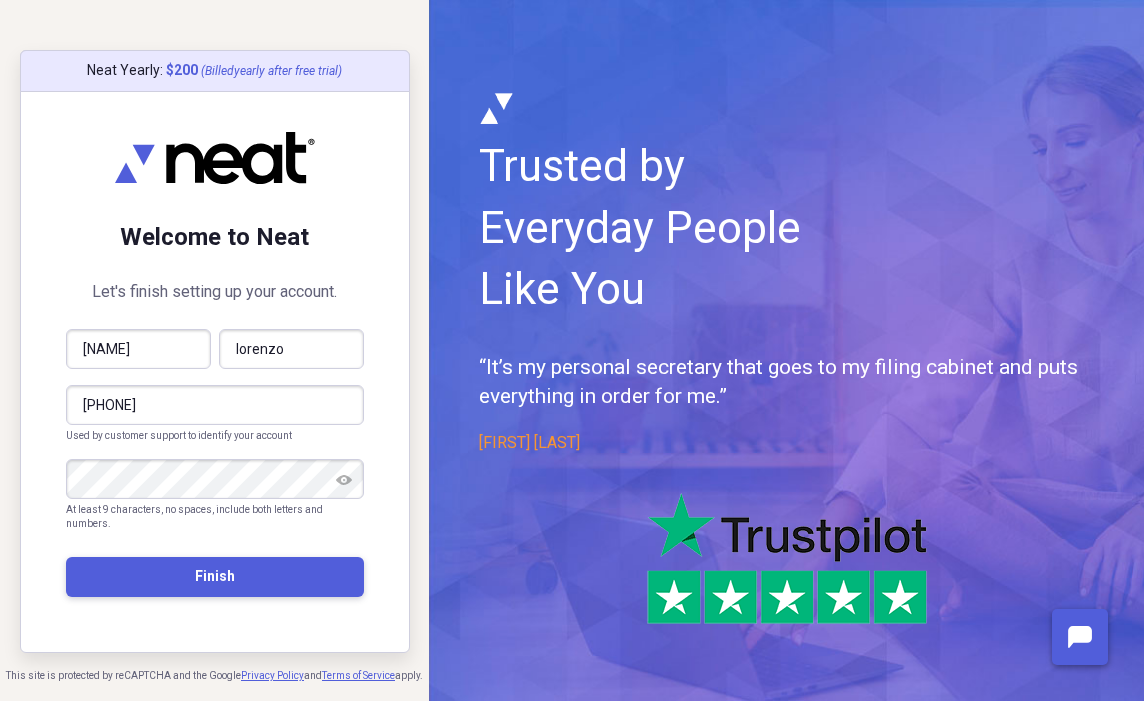 click on "Finish" at bounding box center (215, 576) 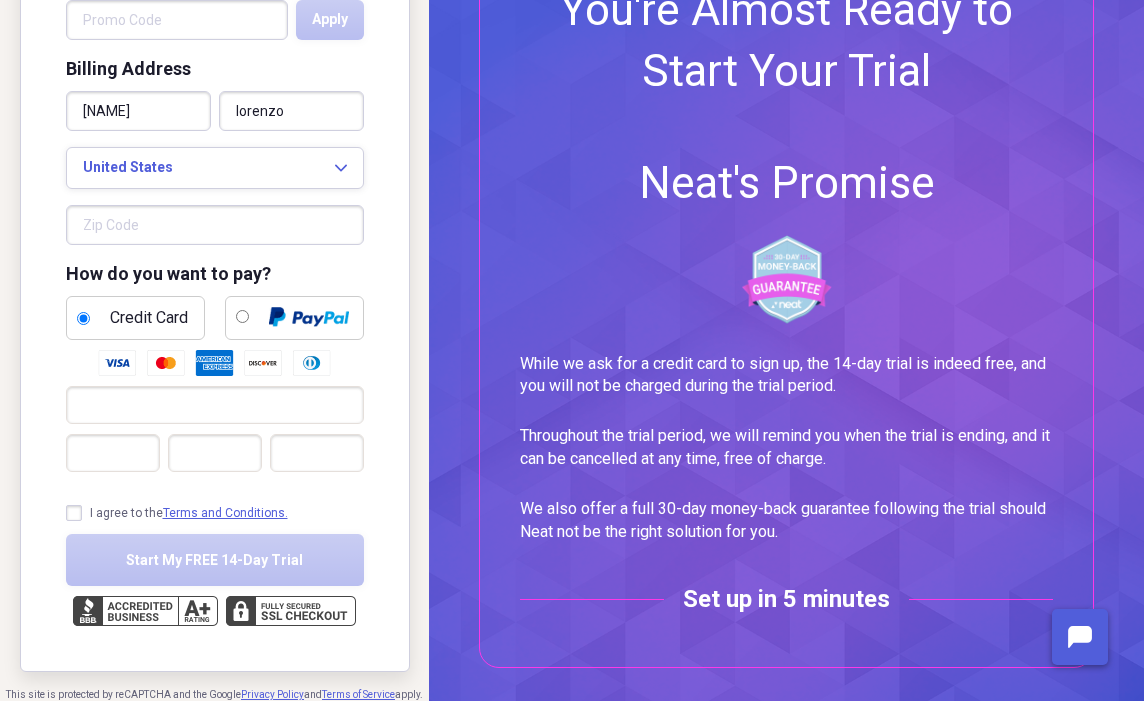 scroll, scrollTop: 132, scrollLeft: 0, axis: vertical 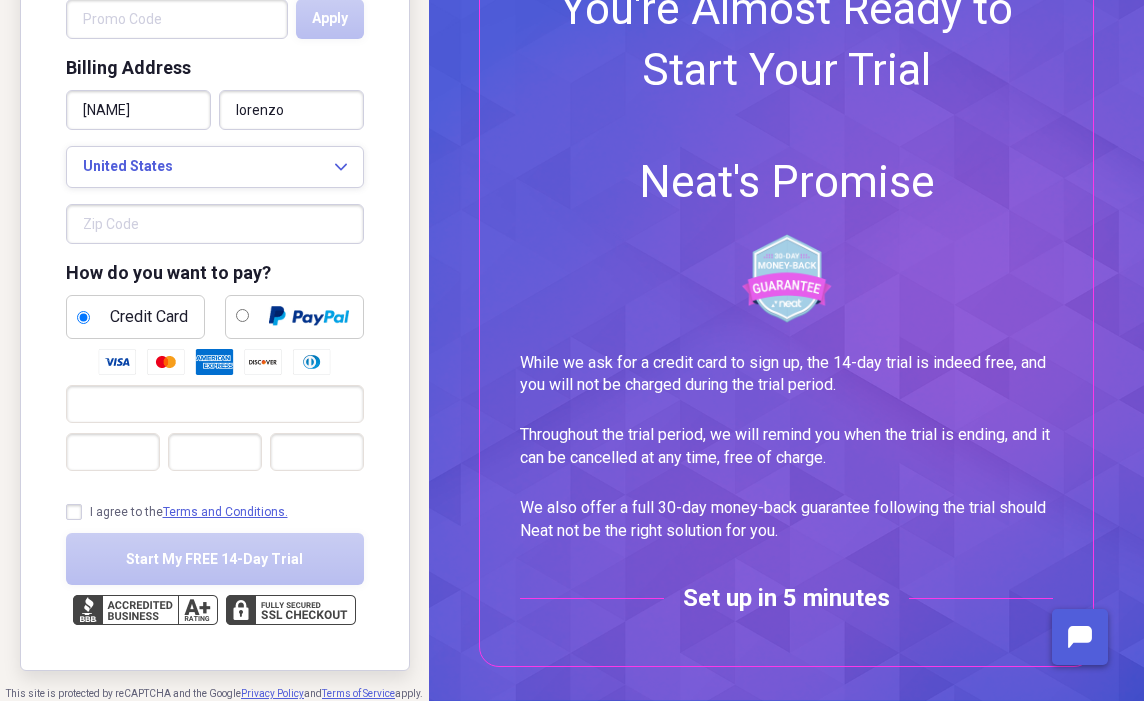 click on "I agree to the  Terms and Conditions." at bounding box center (177, 512) 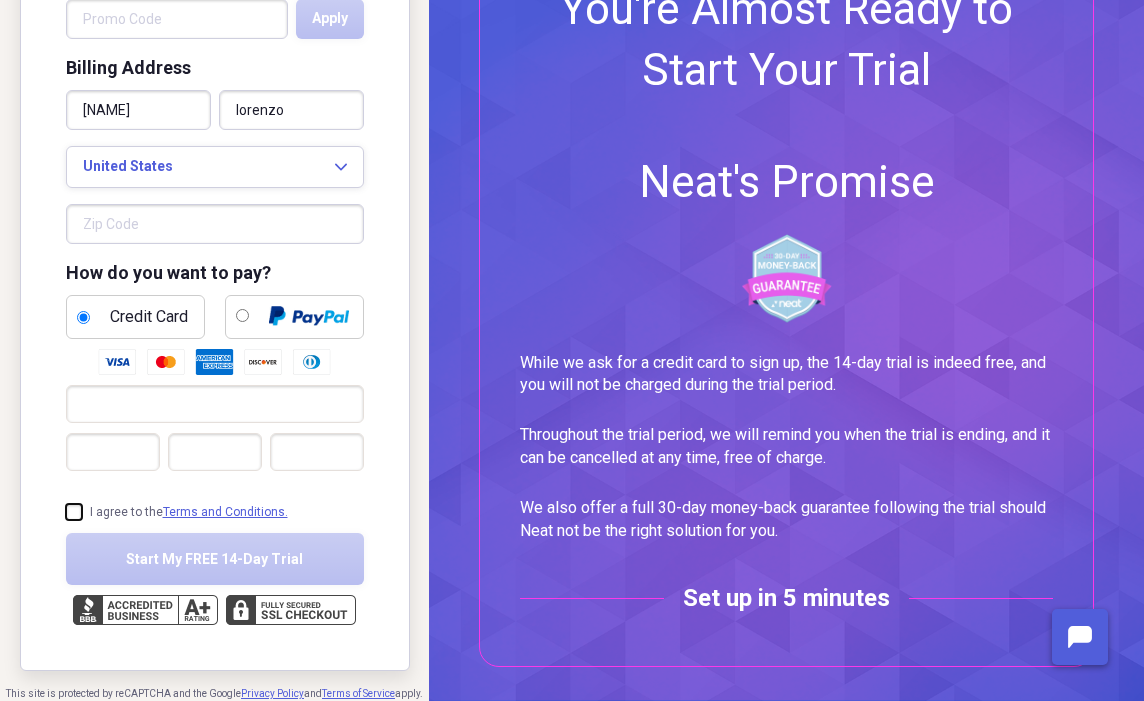 checkbox on "true" 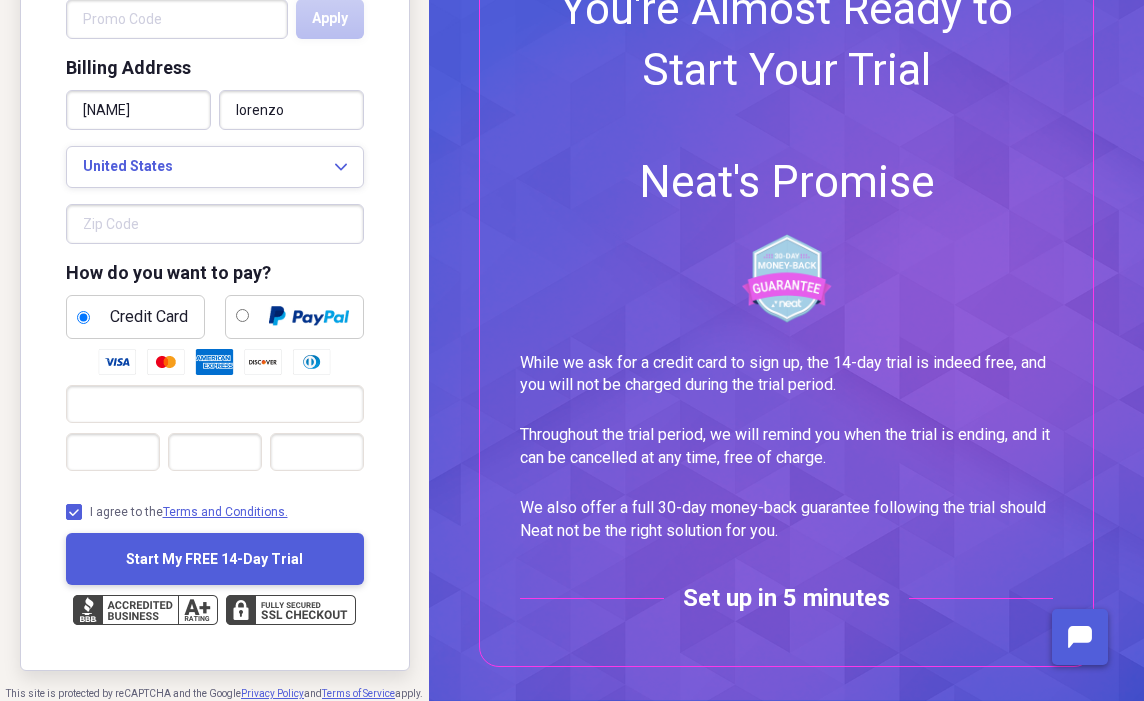 click on "Start My FREE 14-Day Trial" at bounding box center (214, 559) 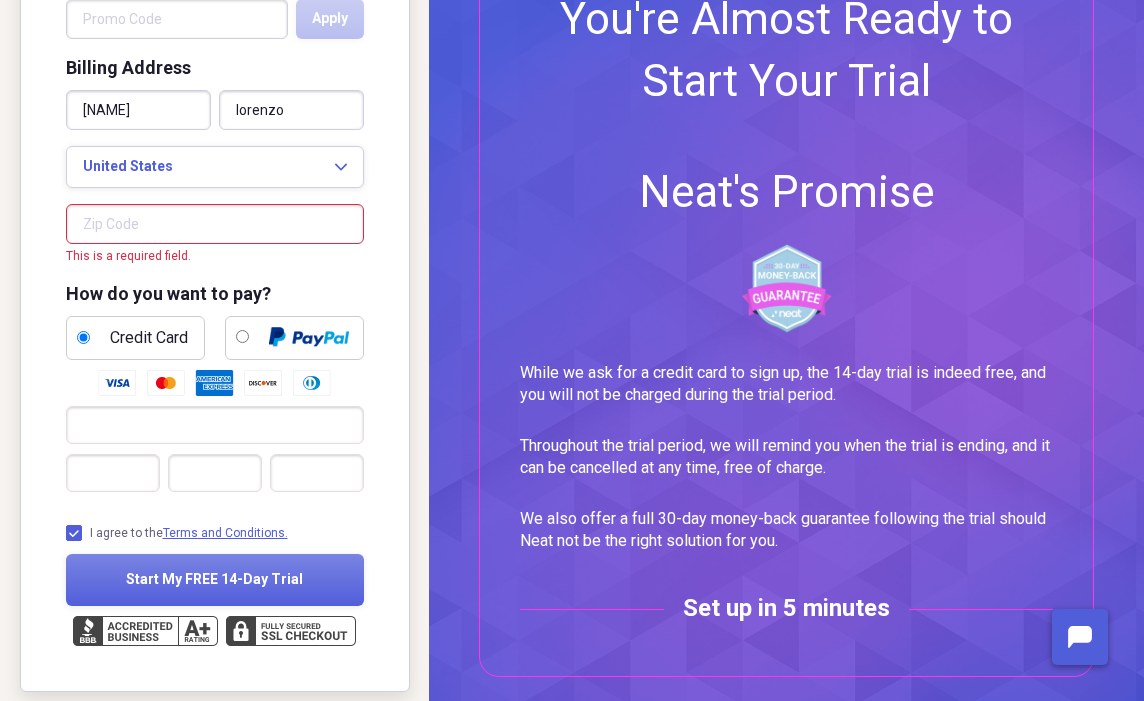 click at bounding box center [215, 224] 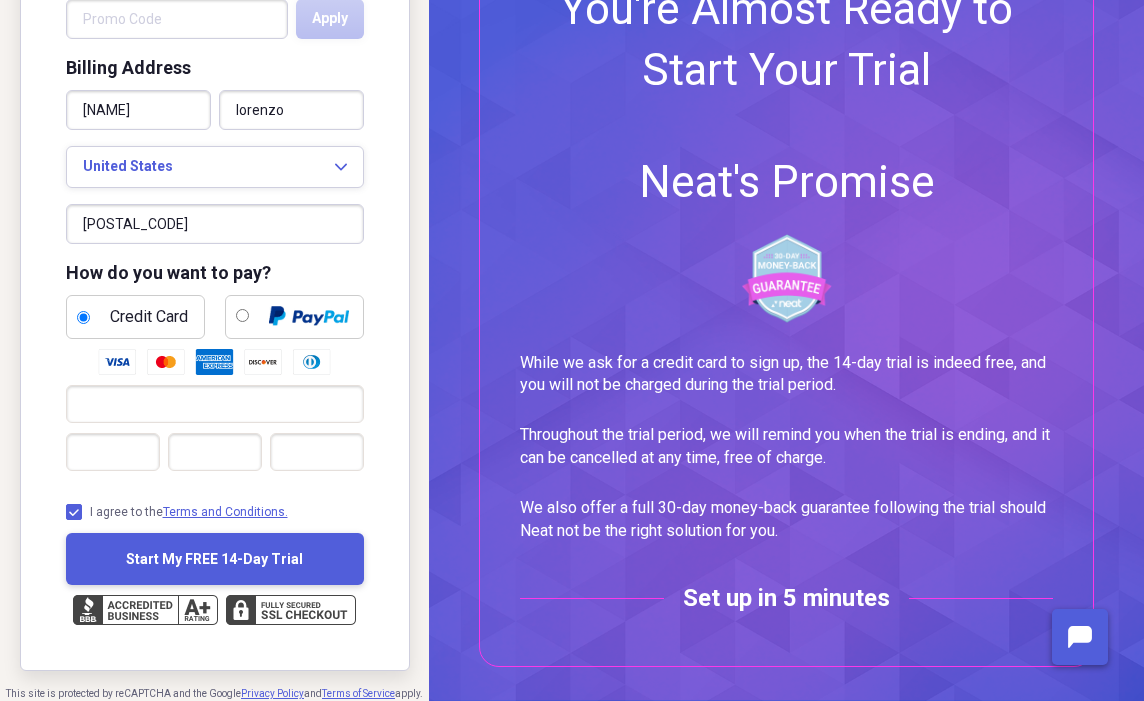 type on "[POSTAL_CODE]" 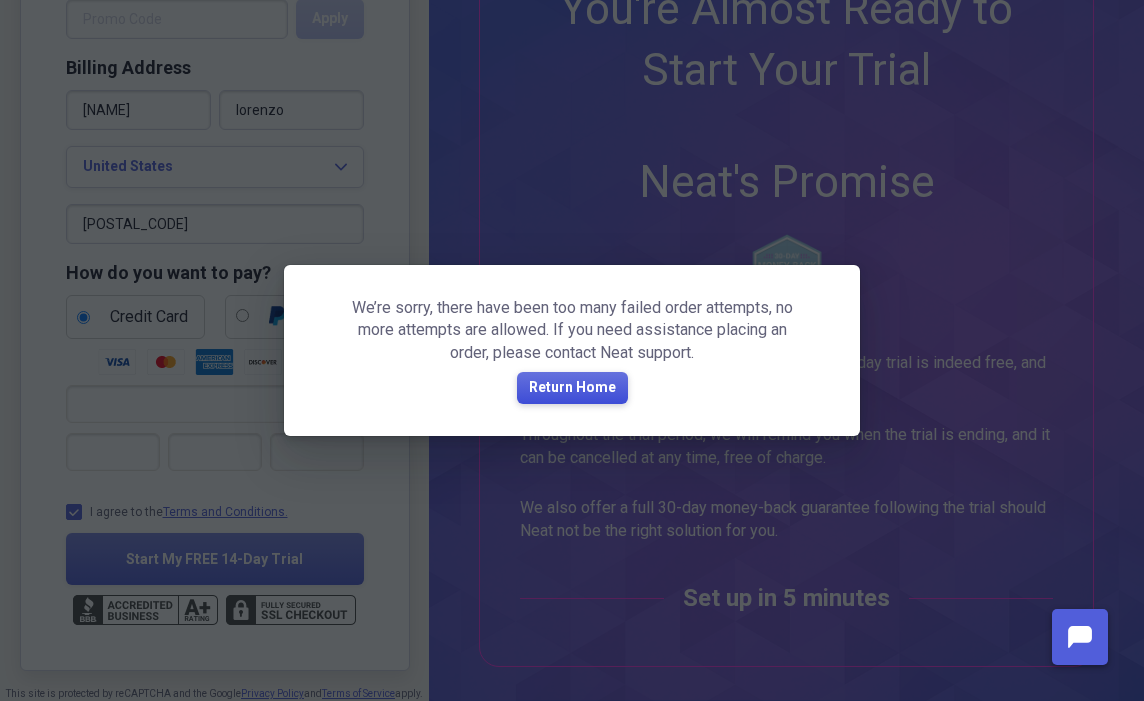 click on "Return Home" at bounding box center [572, 388] 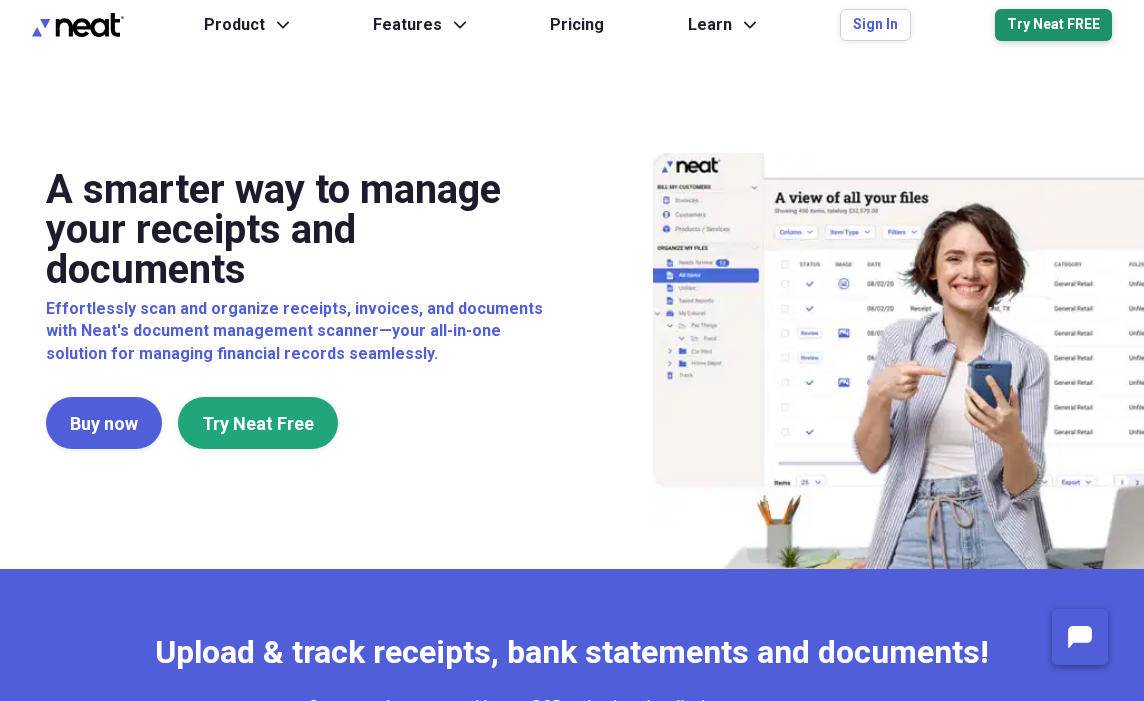 click on "Try Neat FREE" at bounding box center (1053, 25) 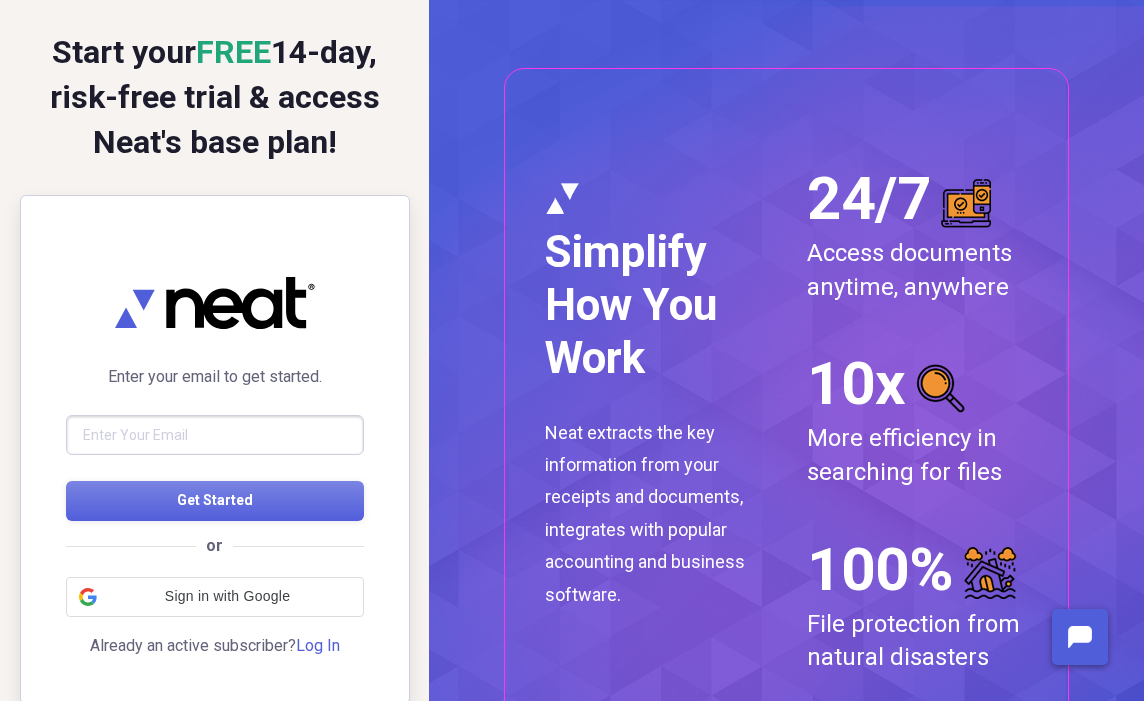scroll, scrollTop: 0, scrollLeft: 0, axis: both 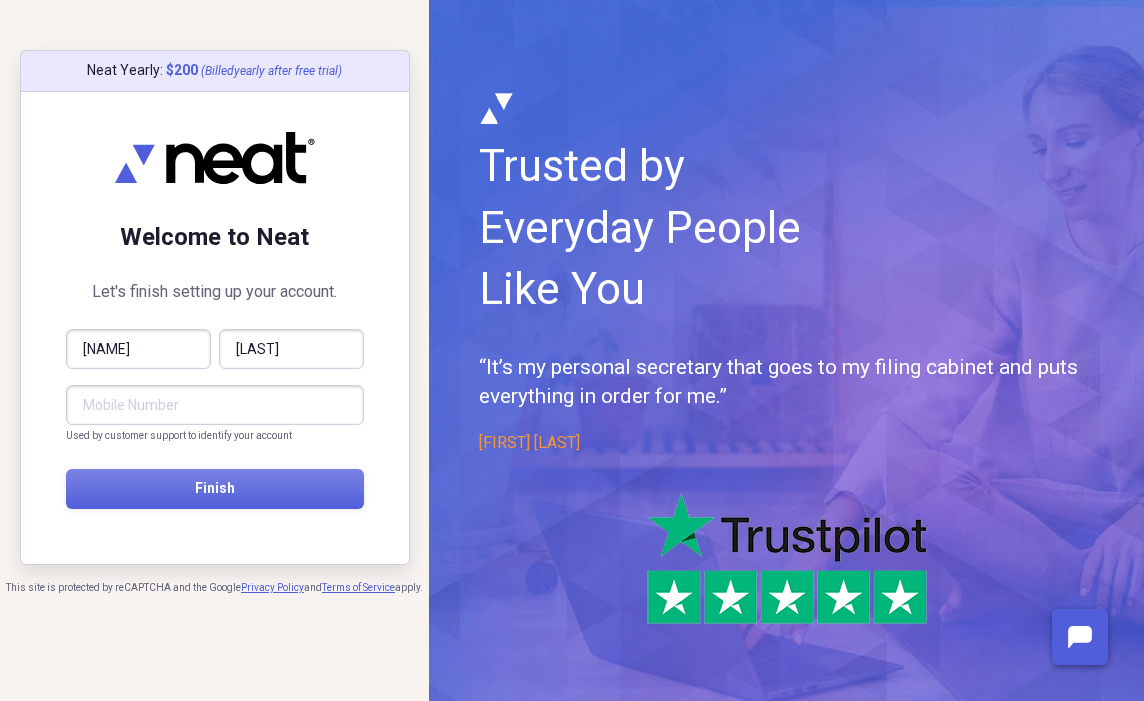 click at bounding box center [215, 405] 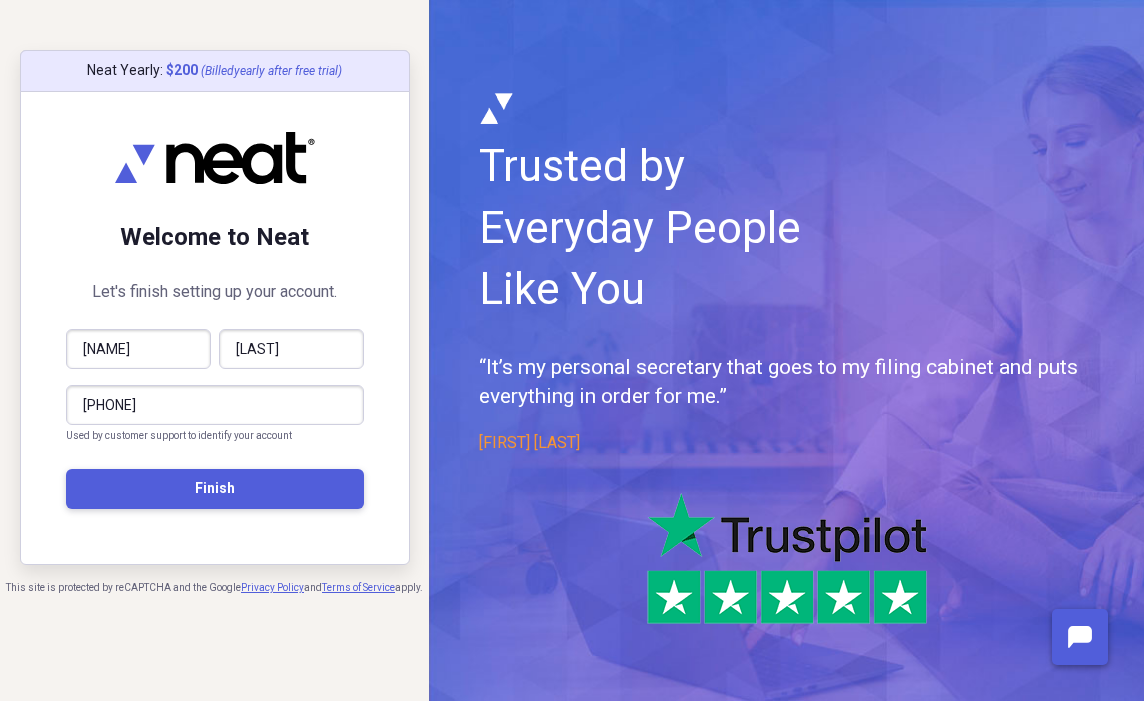 type on "[PHONE]" 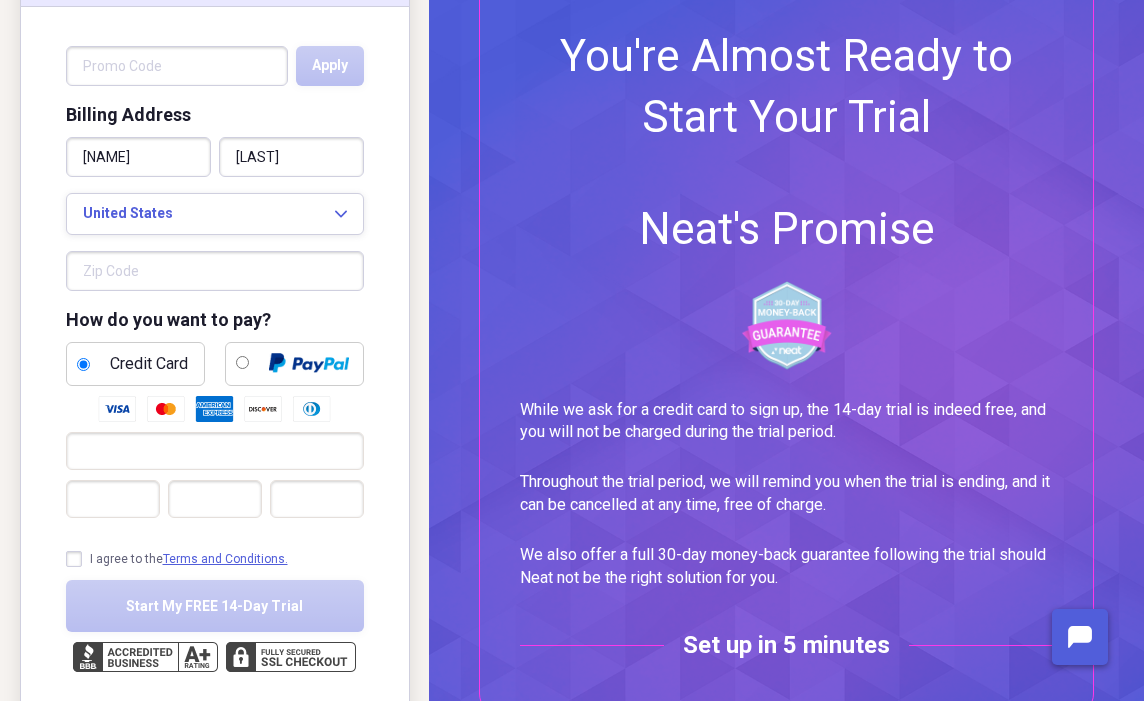 scroll, scrollTop: 86, scrollLeft: 0, axis: vertical 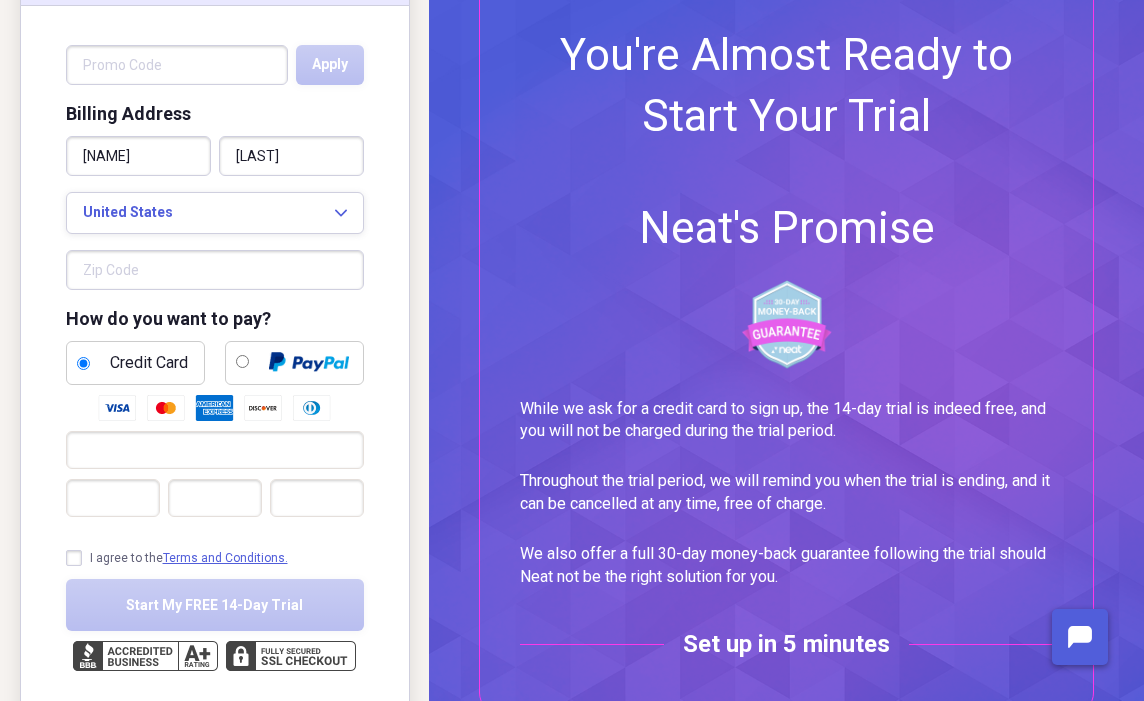 click at bounding box center [215, 270] 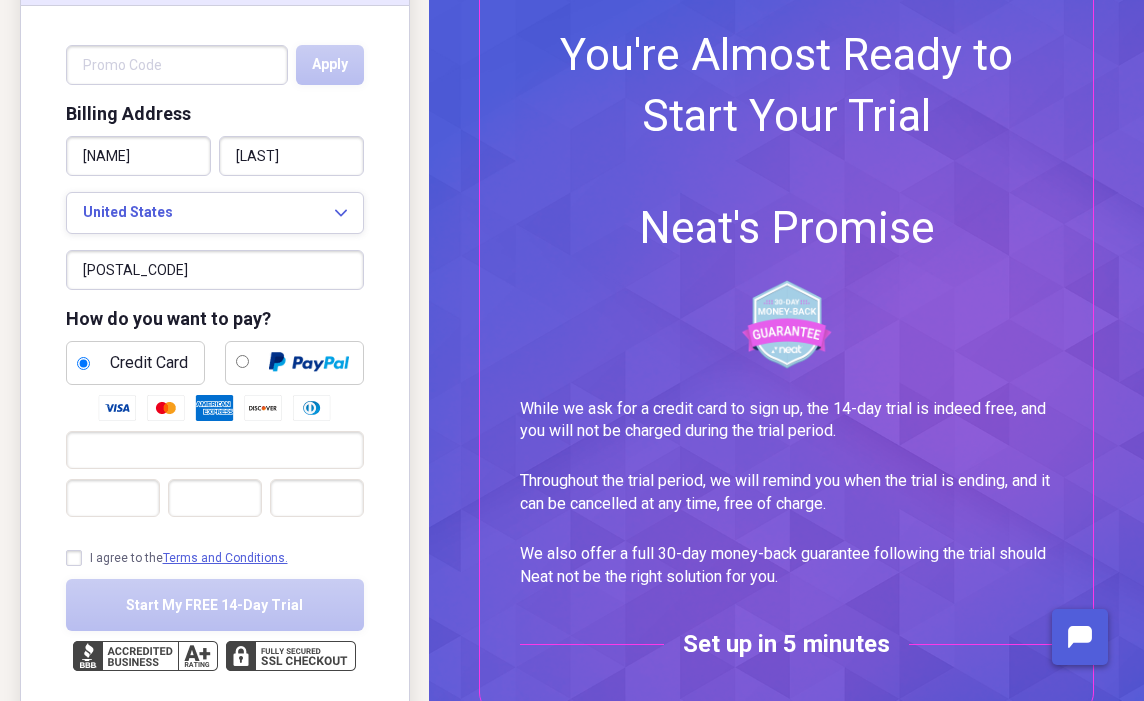 type on "[POSTAL_CODE]" 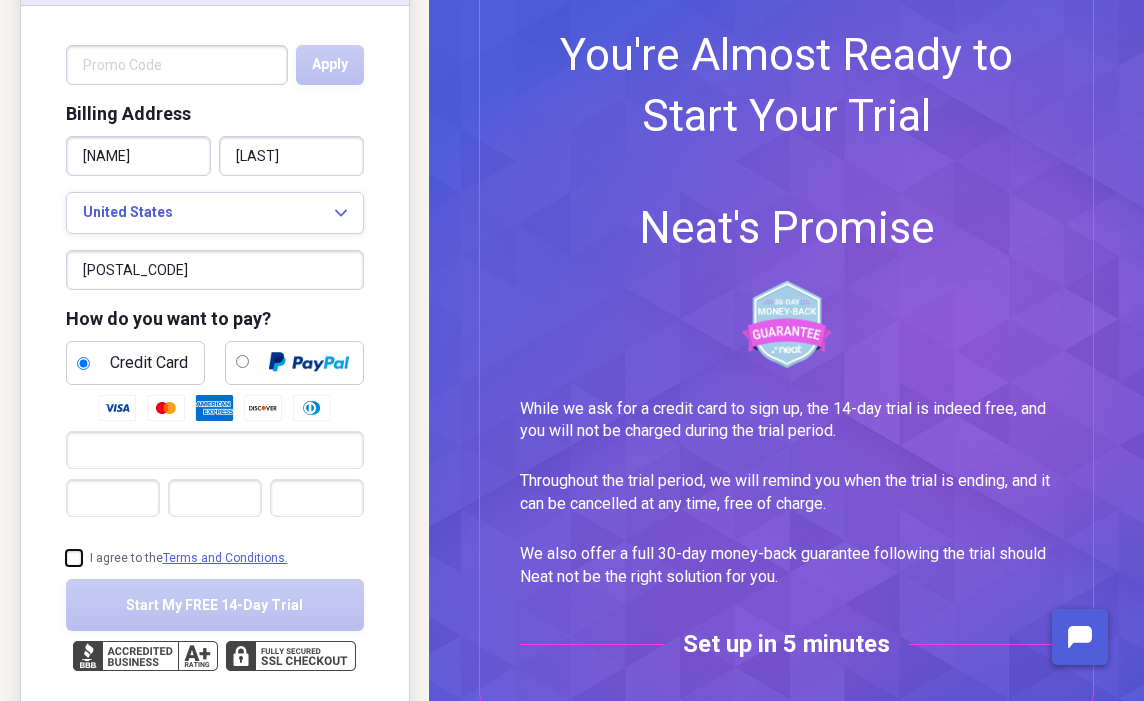 click on "I agree to the  Terms and Conditions." at bounding box center (66, 558) 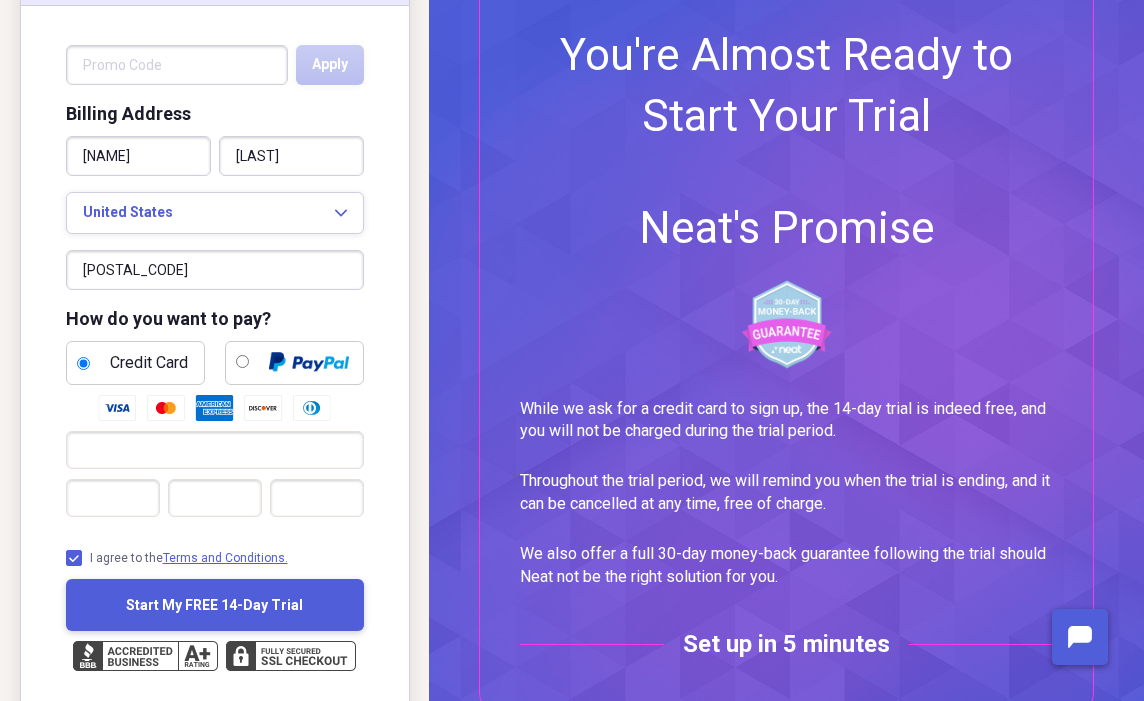 click on "Start My FREE 14-Day Trial" at bounding box center [214, 605] 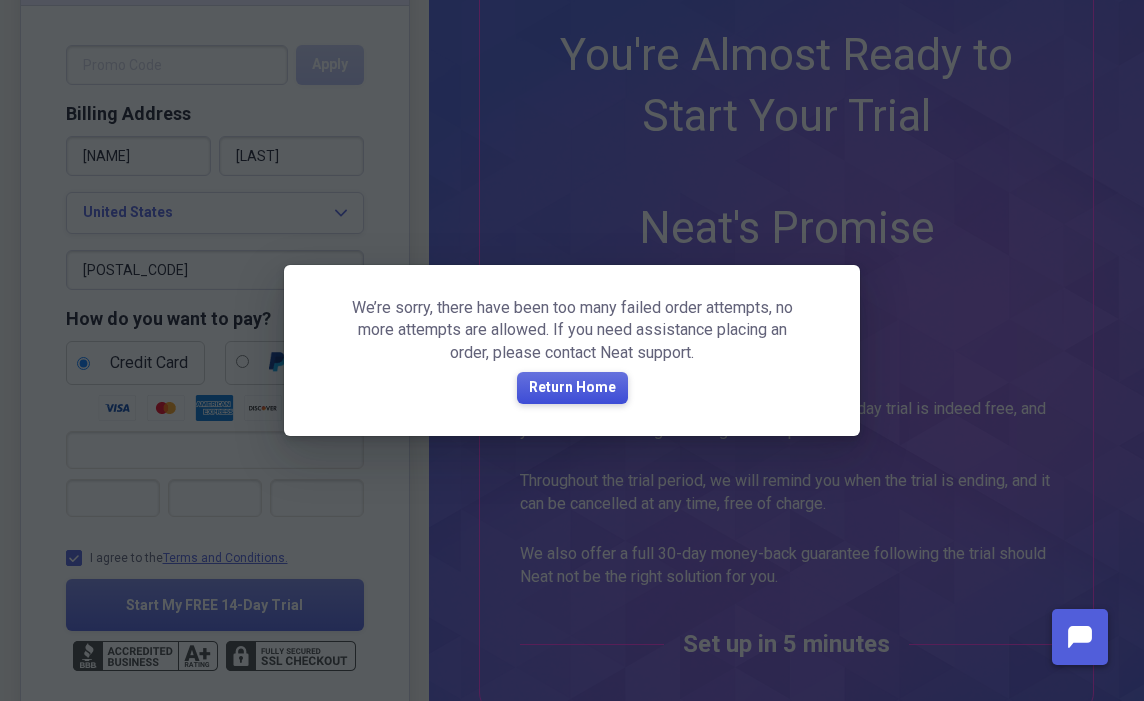 click on "Return Home" at bounding box center (572, 388) 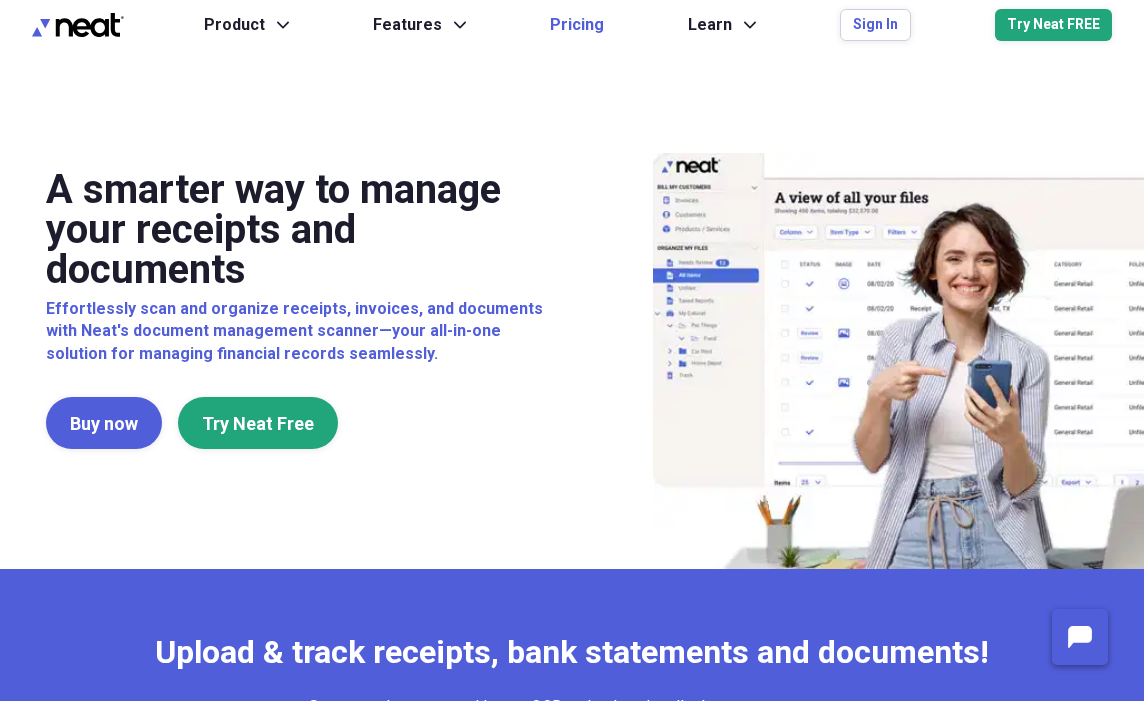 click on "Pricing" at bounding box center (577, 25) 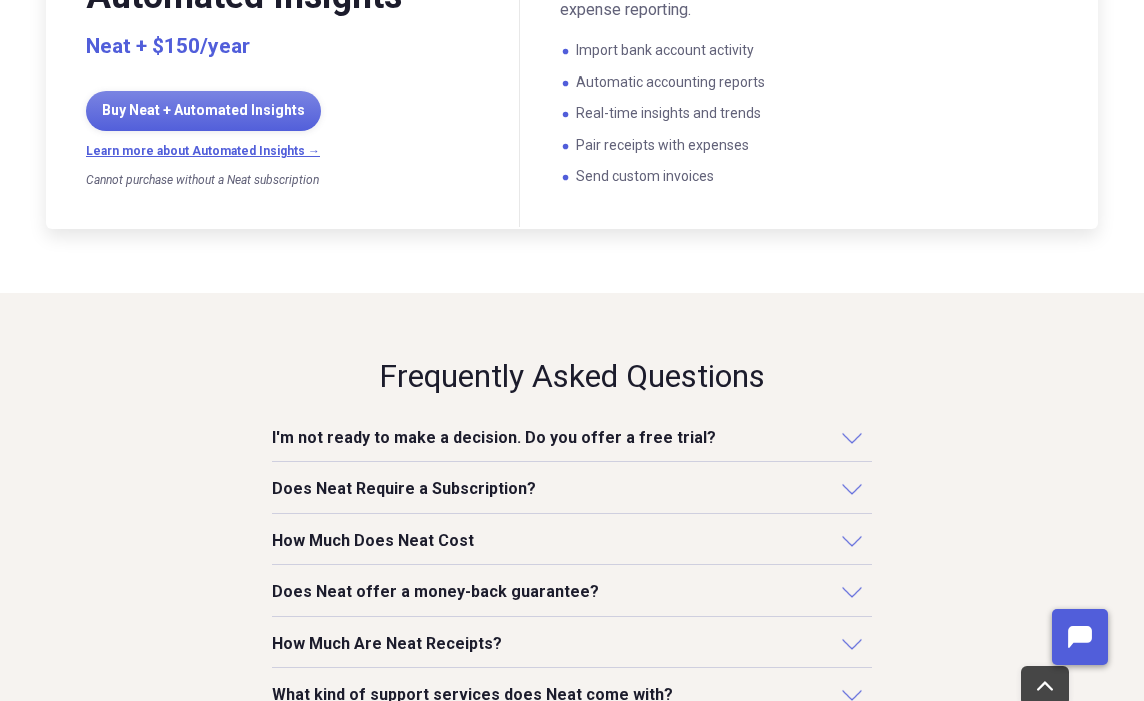 scroll, scrollTop: 1428, scrollLeft: 0, axis: vertical 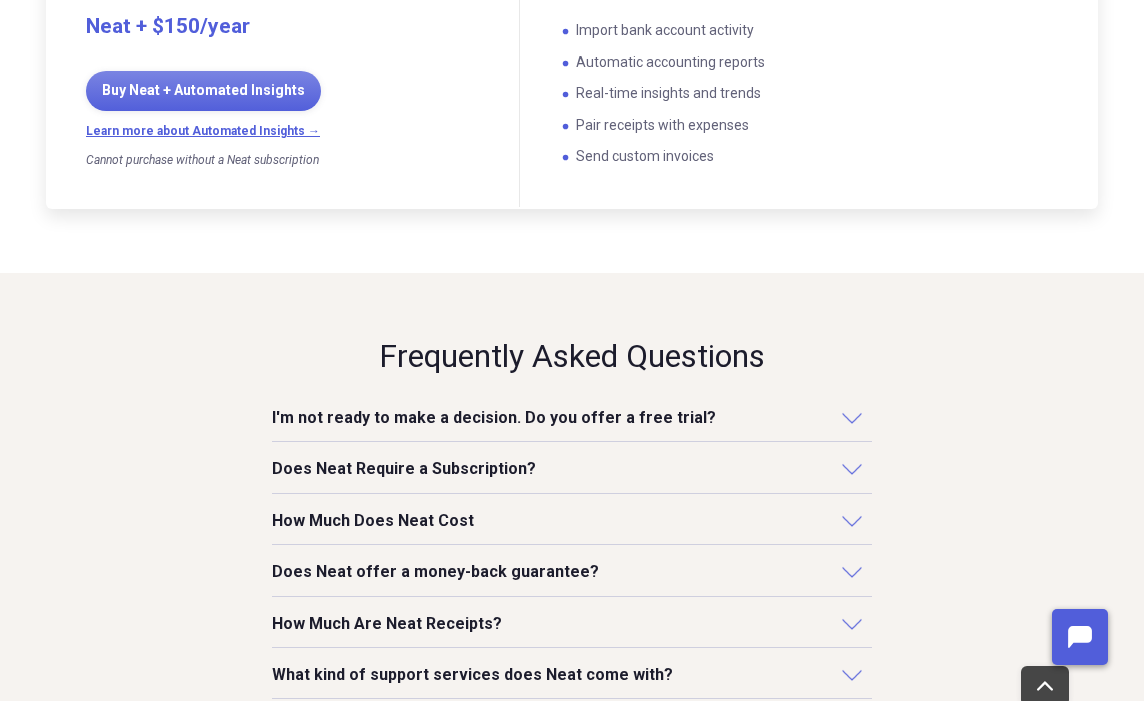 click on "Does Neat Require a Subscription?" at bounding box center [404, 469] 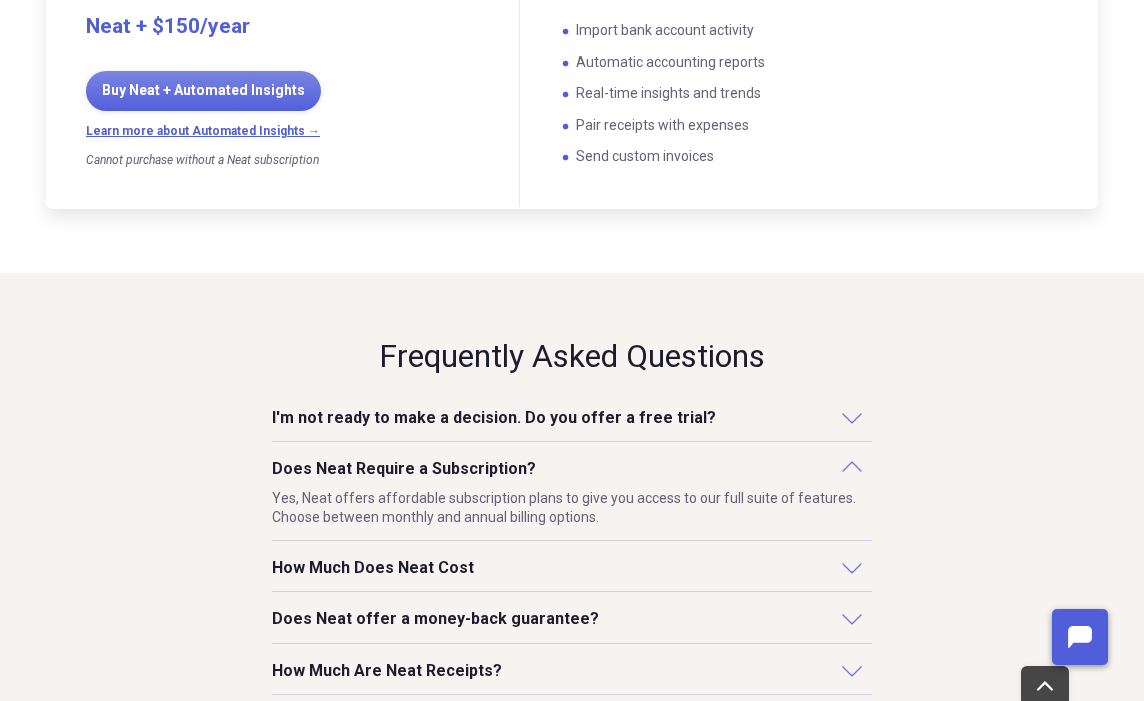 click on "How Much Does Neat Cost" at bounding box center (572, 574) 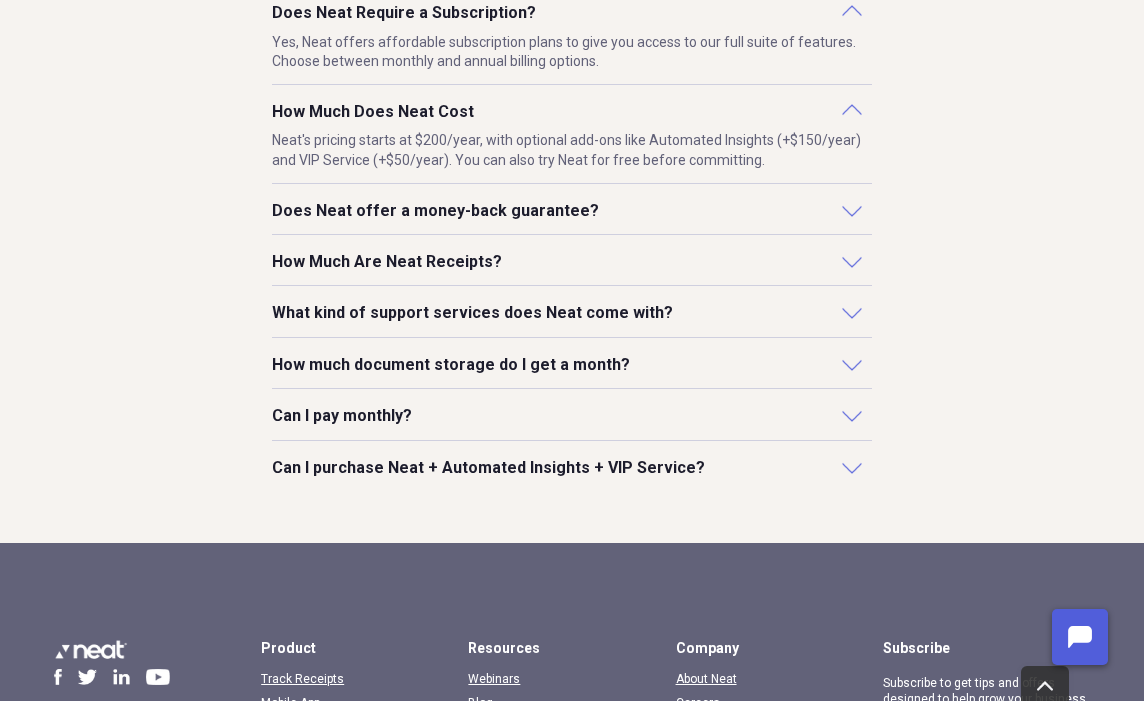 scroll, scrollTop: 1886, scrollLeft: 0, axis: vertical 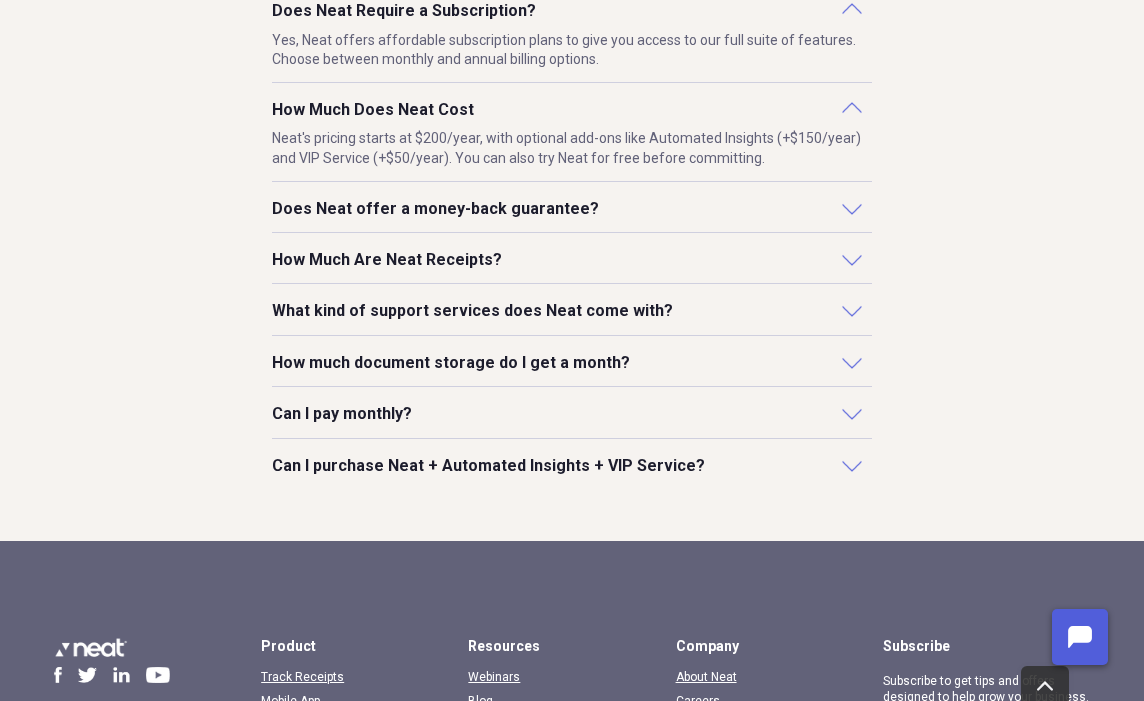 click on "How Much Are Neat Receipts?" at bounding box center [572, 260] 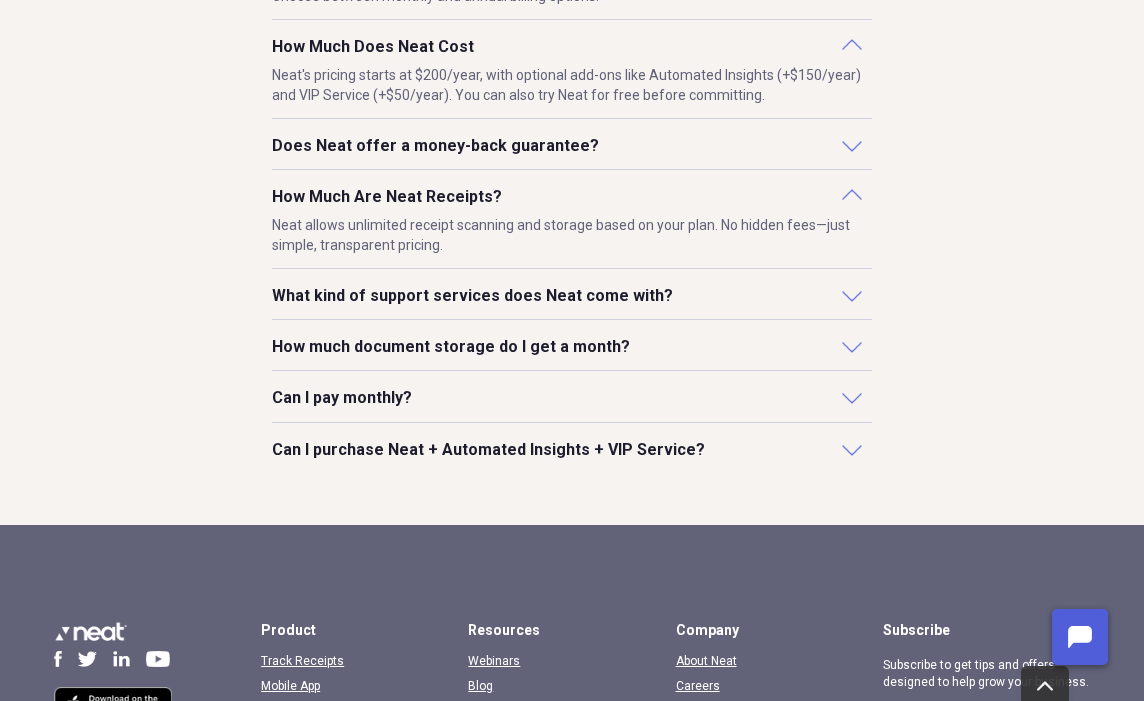 scroll, scrollTop: 1951, scrollLeft: 0, axis: vertical 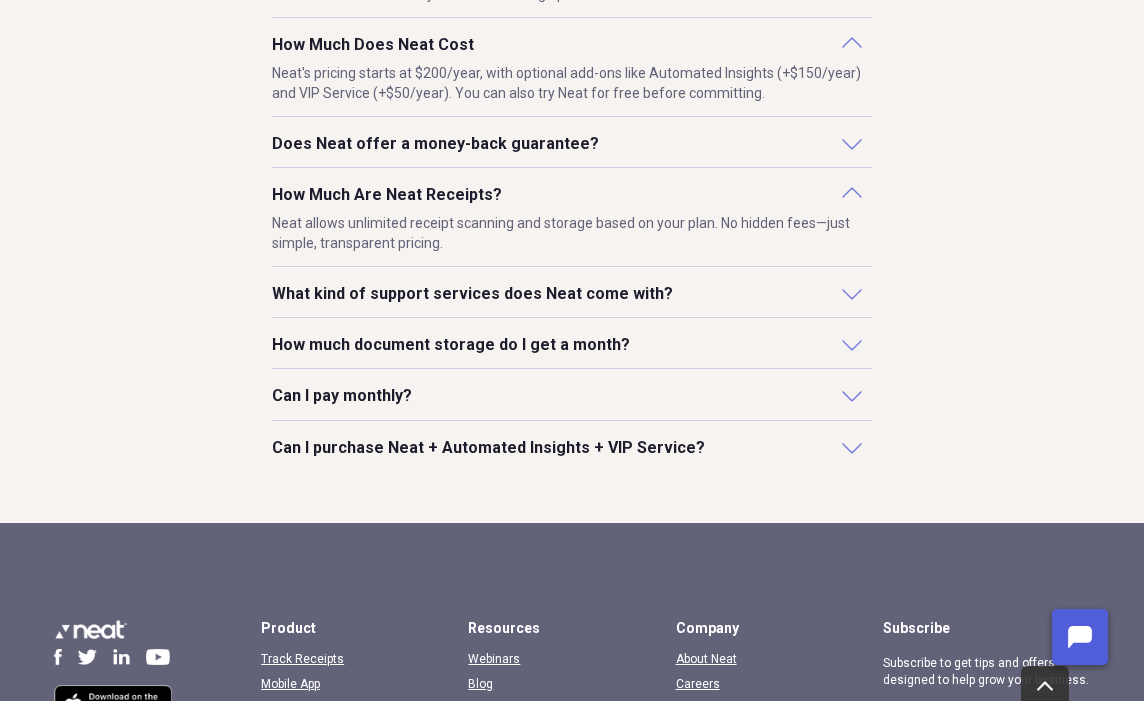 click on "How much document storage do I get a month?" at bounding box center [451, 345] 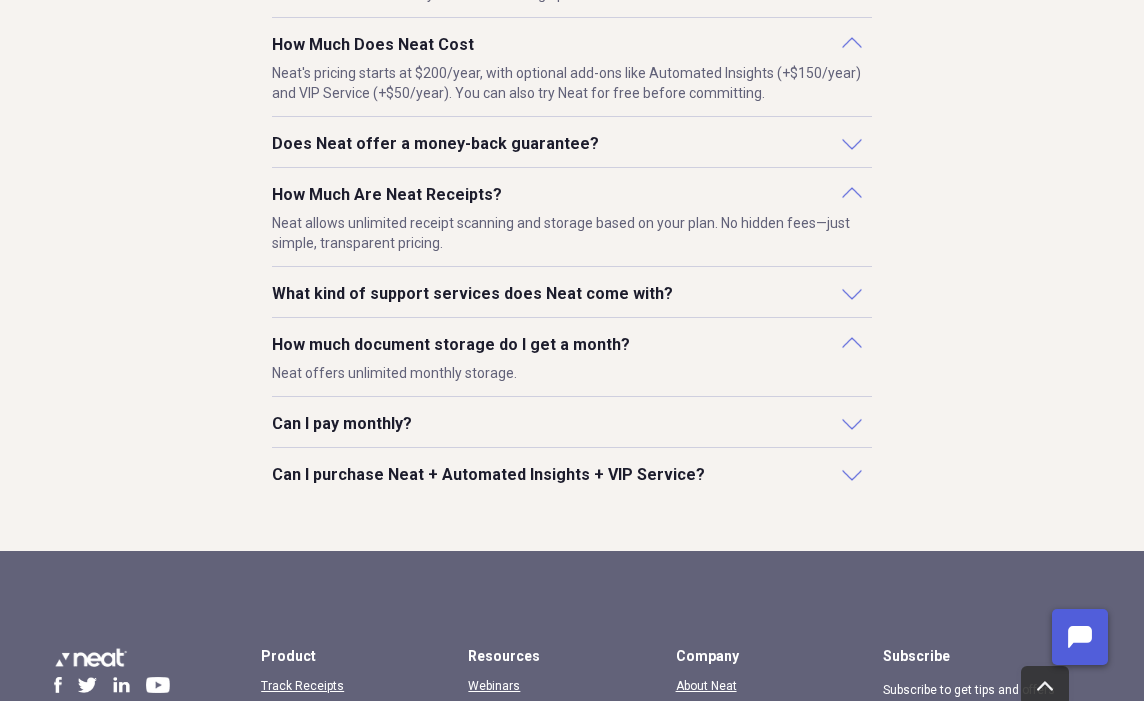 click on "Can I pay monthly?" at bounding box center [572, 424] 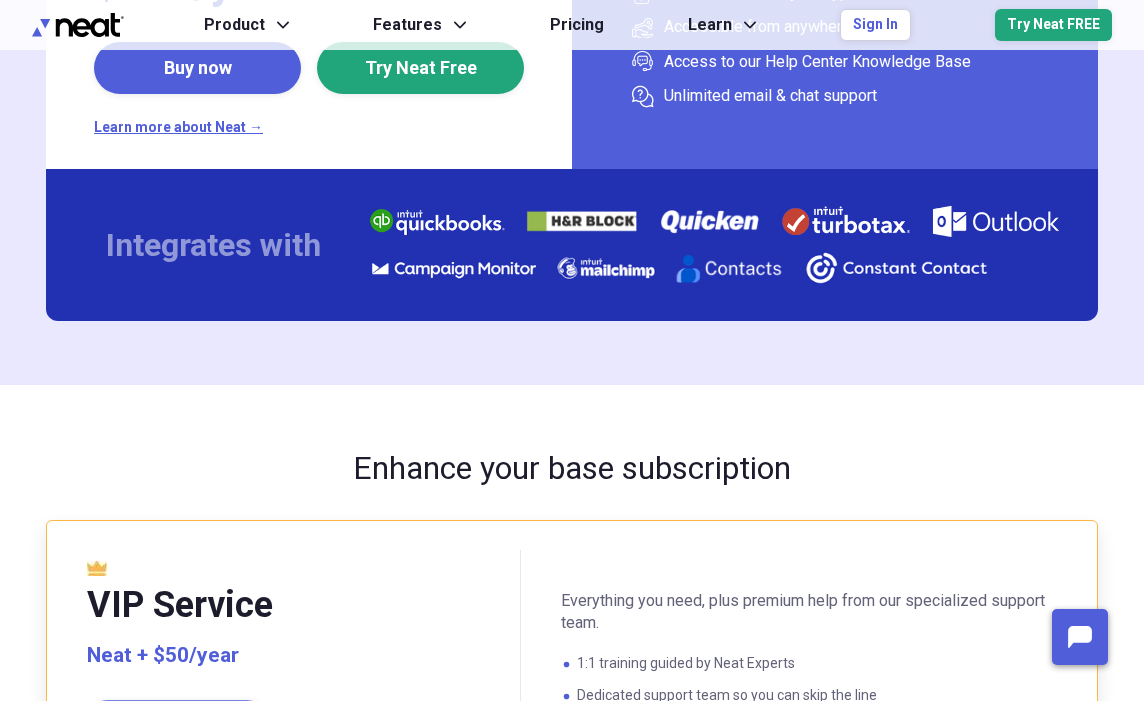 scroll, scrollTop: 0, scrollLeft: 0, axis: both 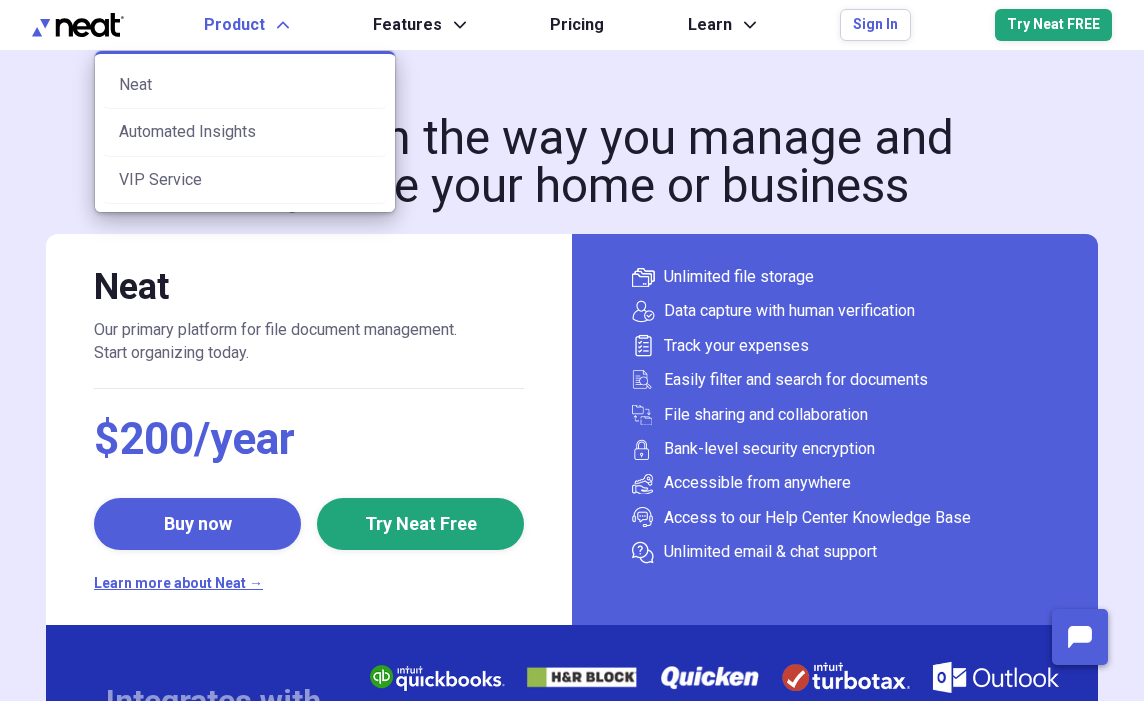 click on "Product Expand" at bounding box center (246, 25) 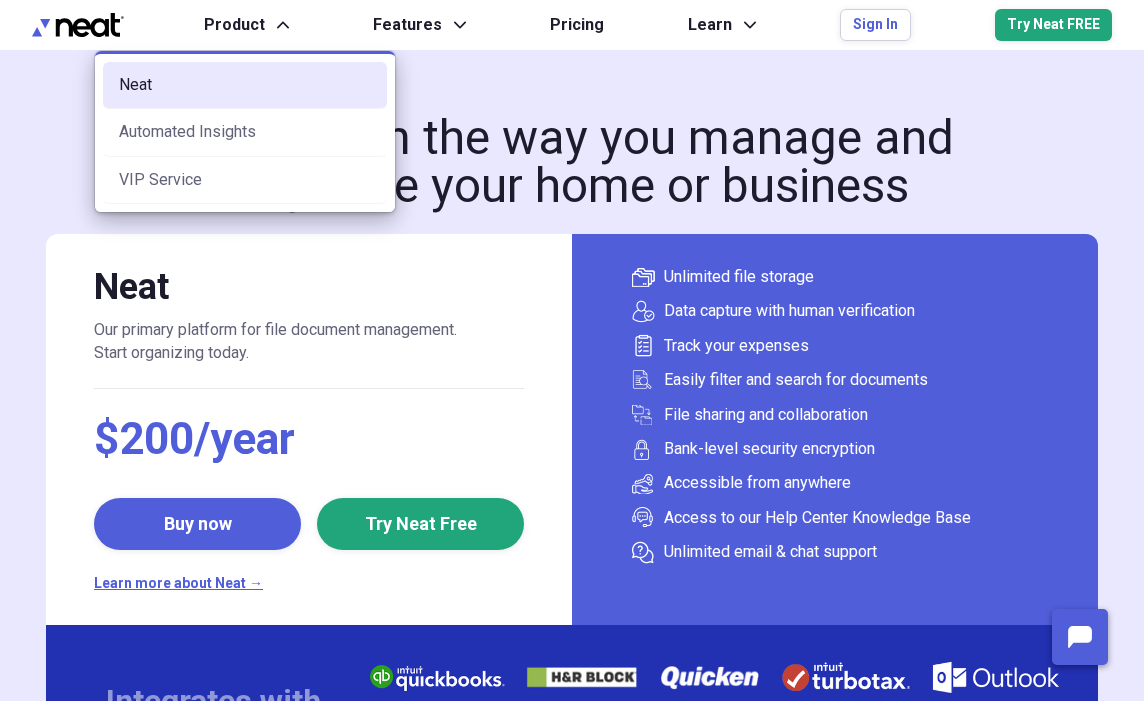 click on "Neat" at bounding box center [245, 85] 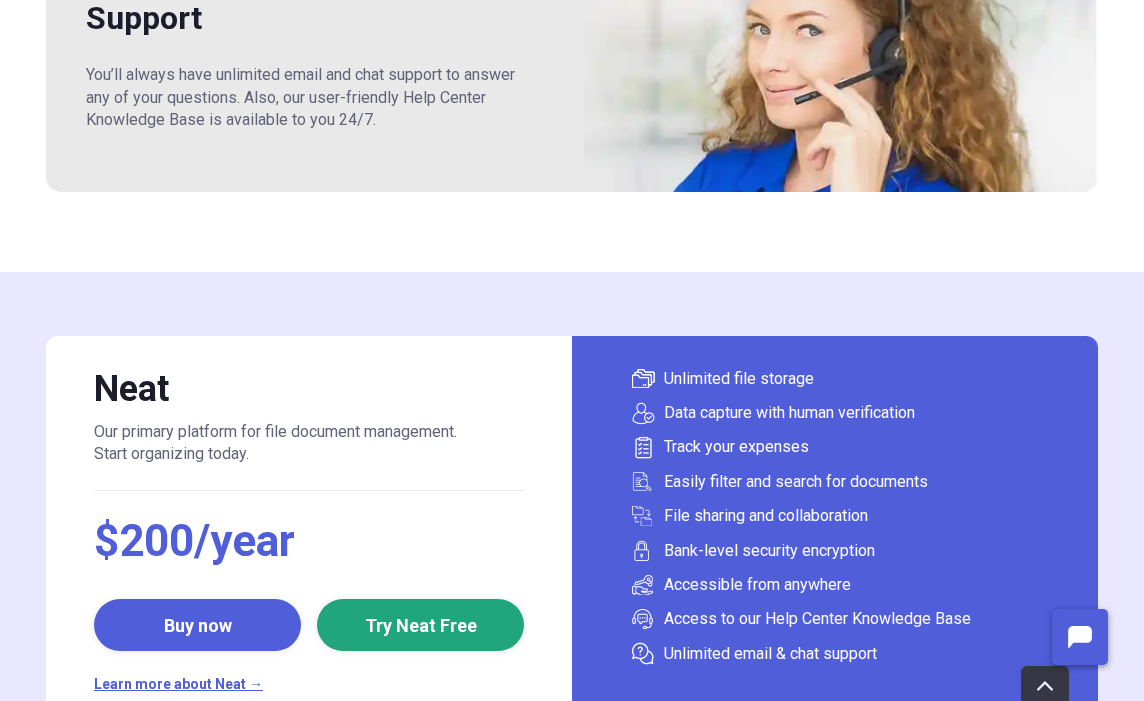scroll, scrollTop: 6131, scrollLeft: 0, axis: vertical 